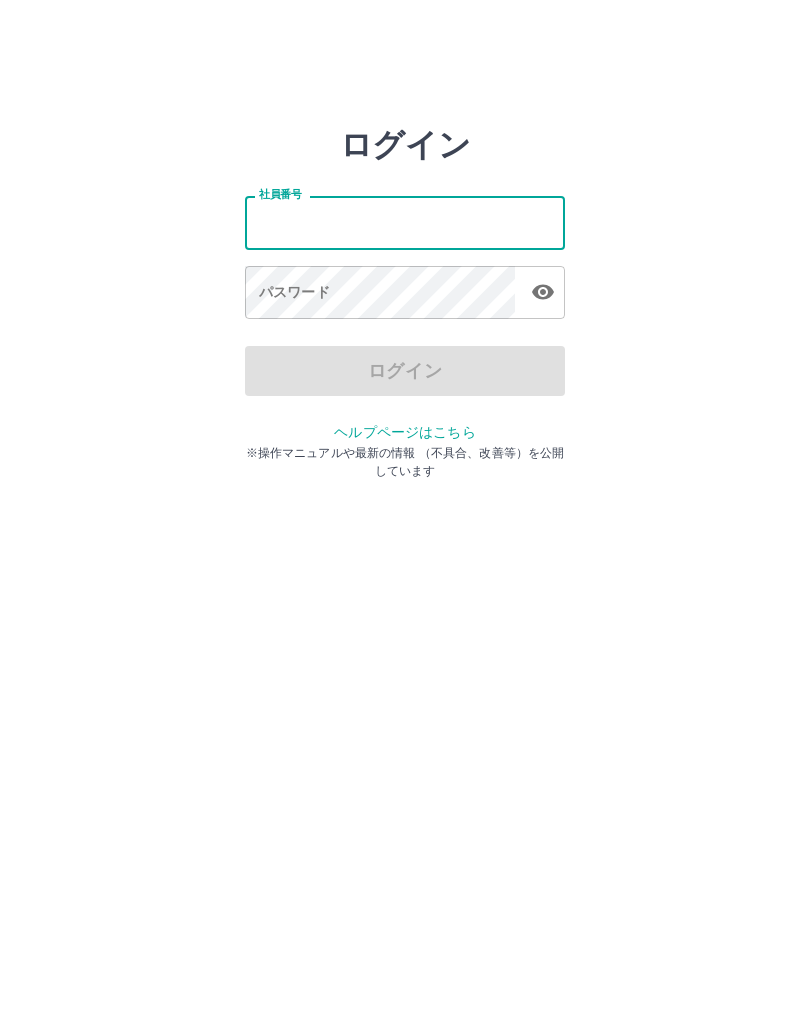 scroll, scrollTop: 0, scrollLeft: 0, axis: both 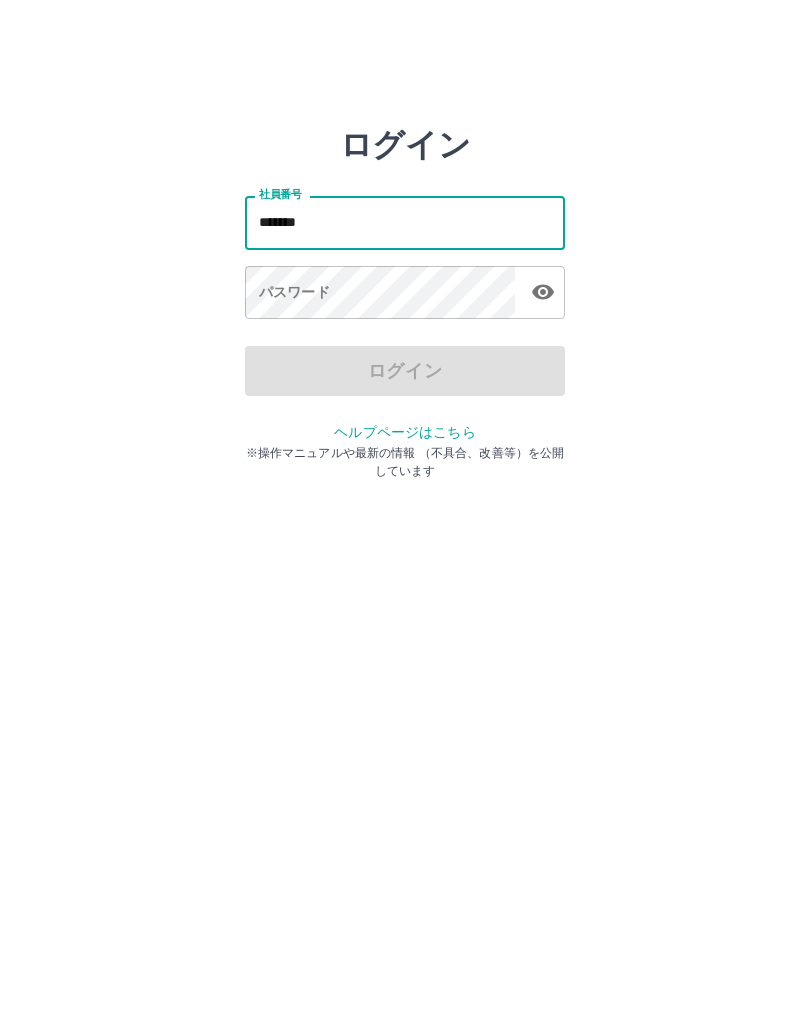 type on "*******" 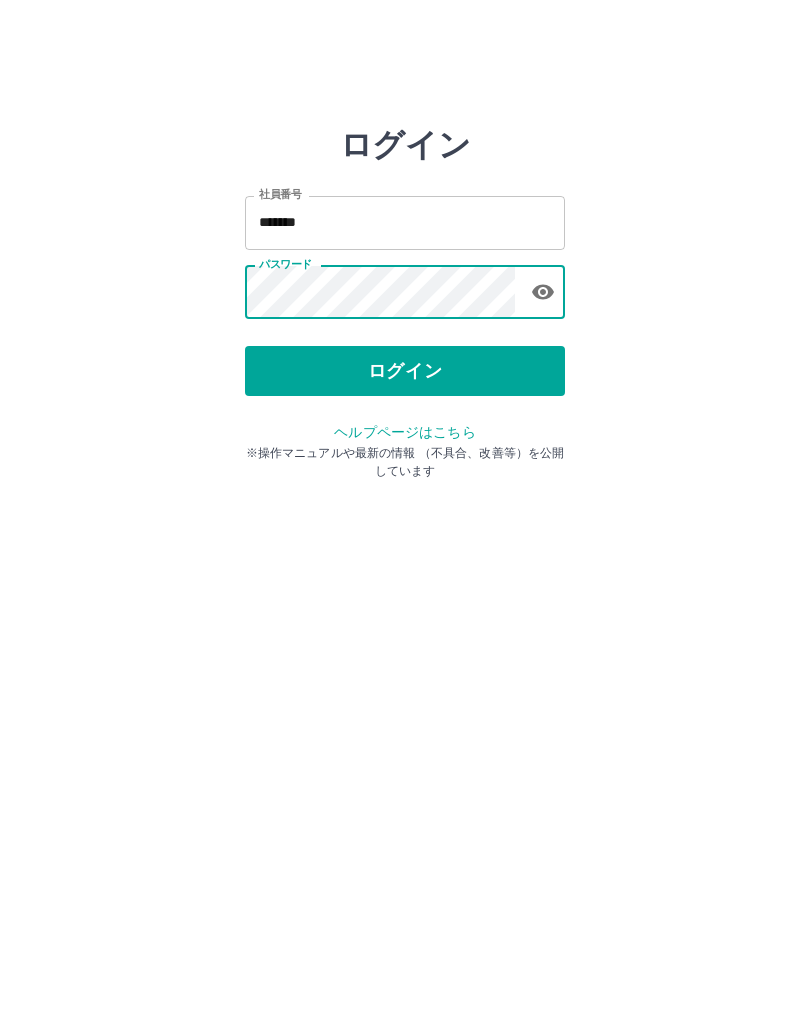 click on "ログイン 社員番号 ******* 社員番号 パスワード パスワード ログイン ヘルプページはこちら ※操作マニュアルや最新の情報 （不具合、改善等）を公開しています" at bounding box center (405, 223) 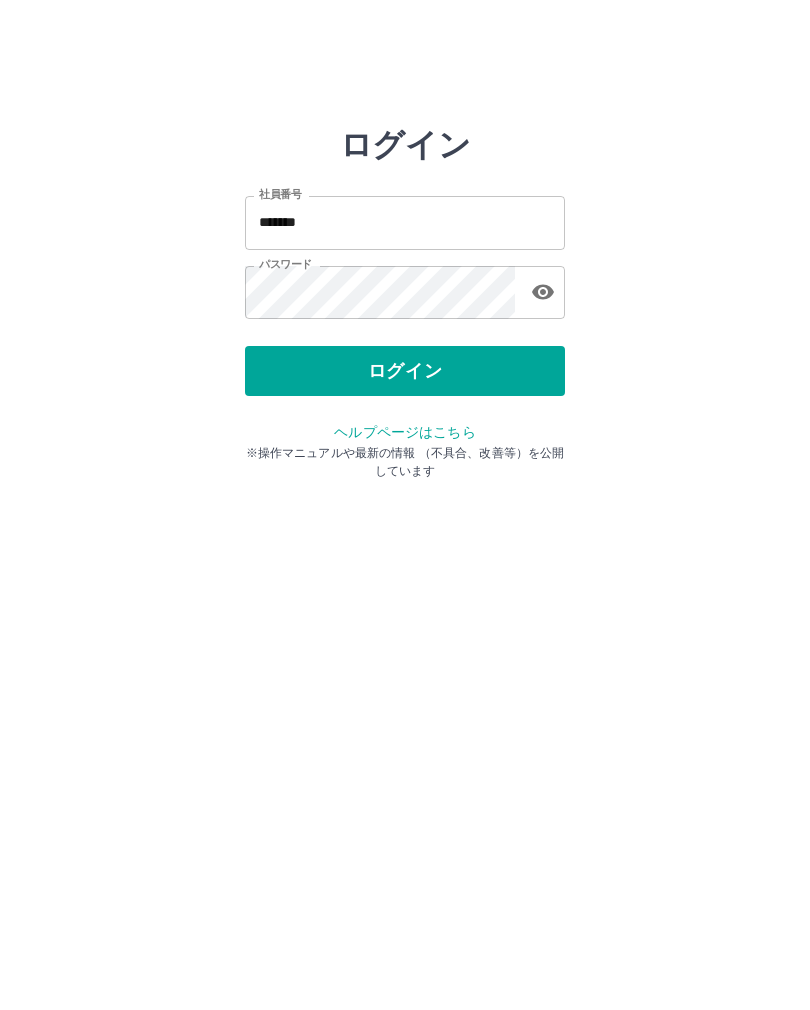 click on "ログイン 社員番号 ******* 社員番号 パスワード パスワード ログイン ヘルプページはこちら ※操作マニュアルや最新の情報 （不具合、改善等）を公開しています" at bounding box center (405, 223) 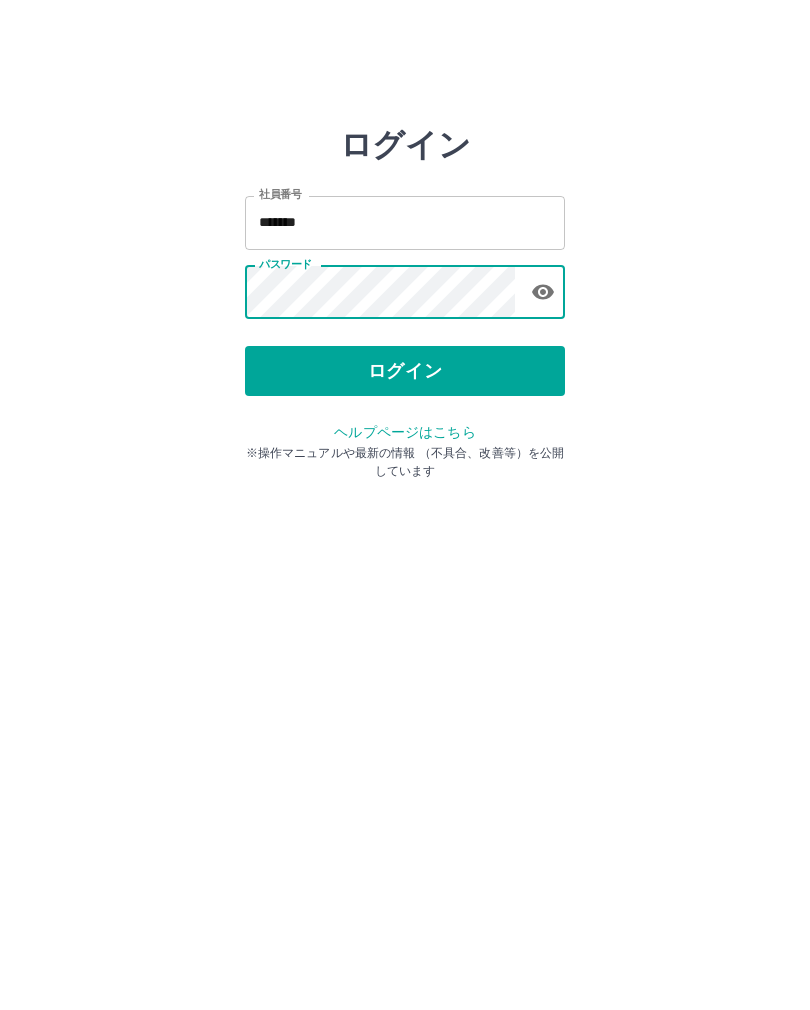 click on "ログイン 社員番号 ******* 社員番号 パスワード パスワード ログイン ヘルプページはこちら ※操作マニュアルや最新の情報 （不具合、改善等）を公開しています" at bounding box center [405, 223] 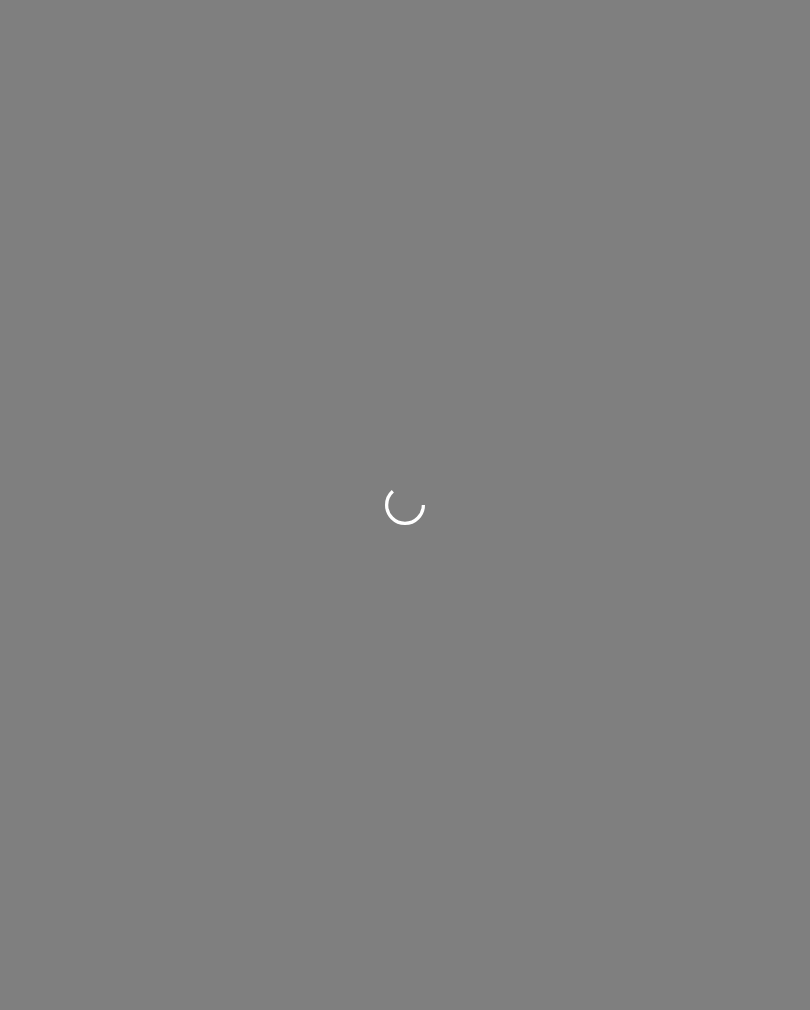 scroll, scrollTop: 0, scrollLeft: 0, axis: both 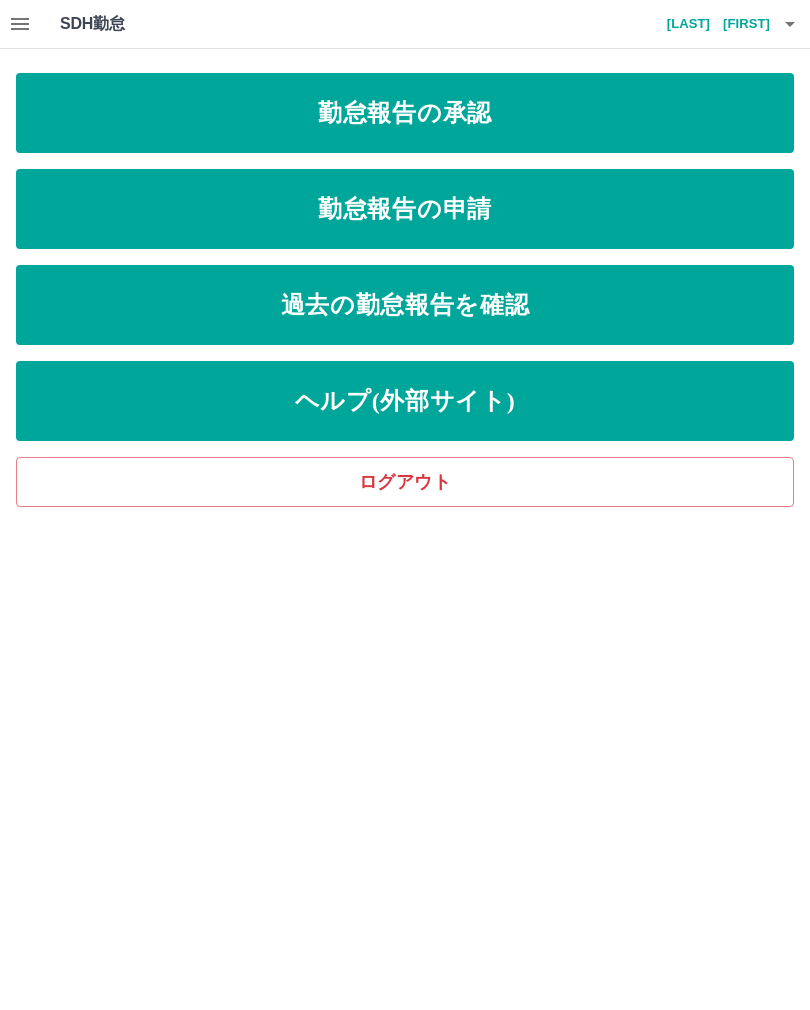 click on "勤怠報告の承認" at bounding box center (405, 113) 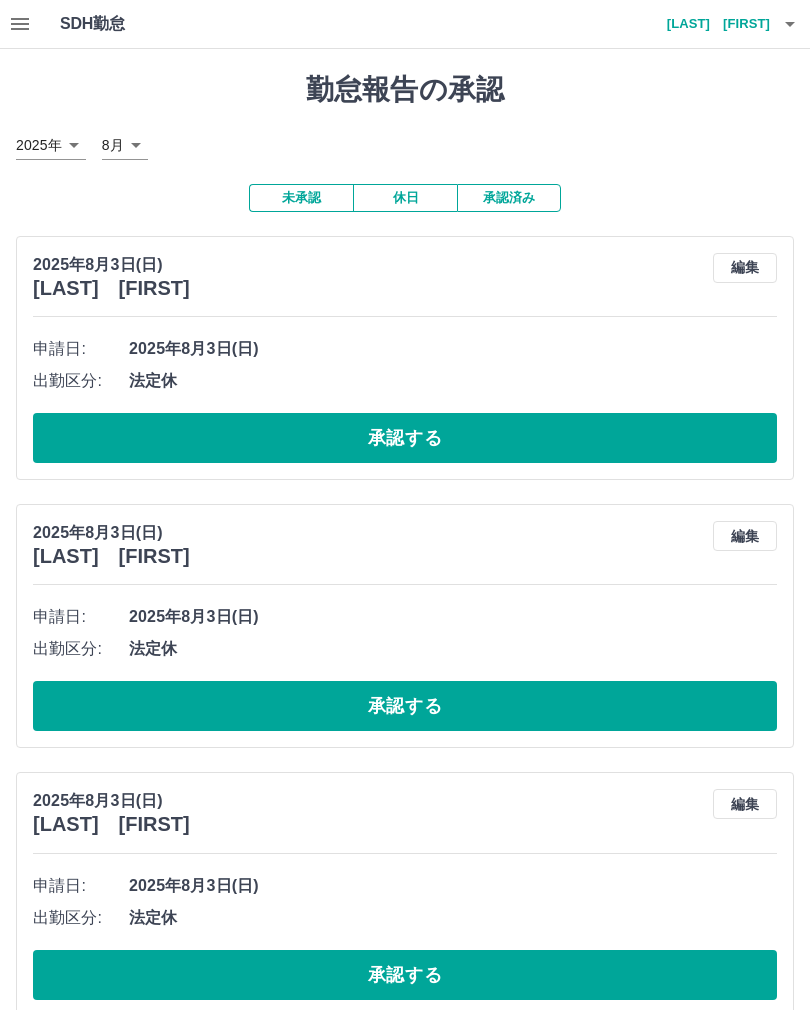 click at bounding box center [20, 24] 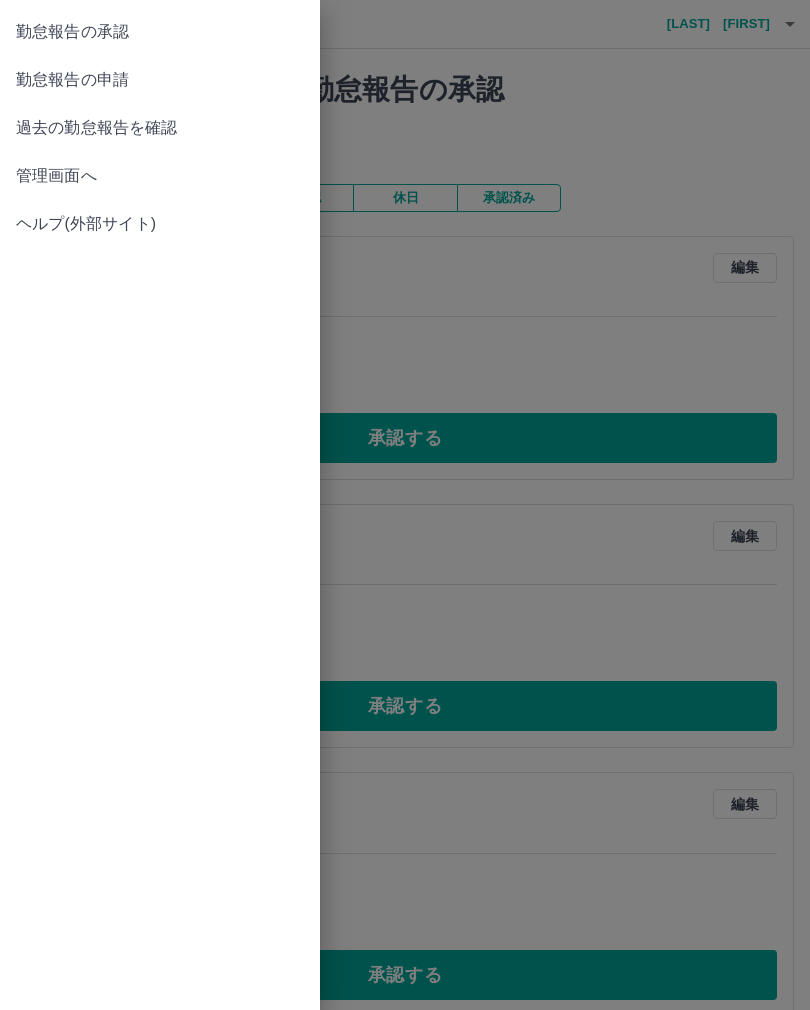 click on "勤怠報告の申請" at bounding box center (160, 80) 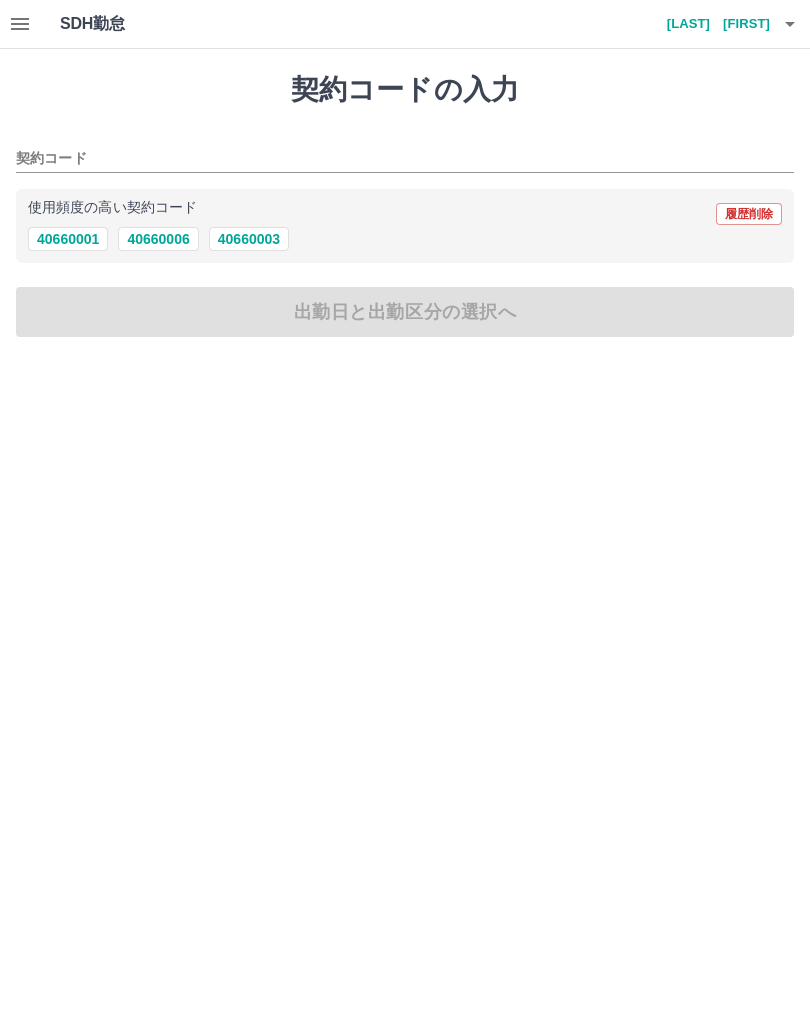 click on "40660001" at bounding box center [68, 239] 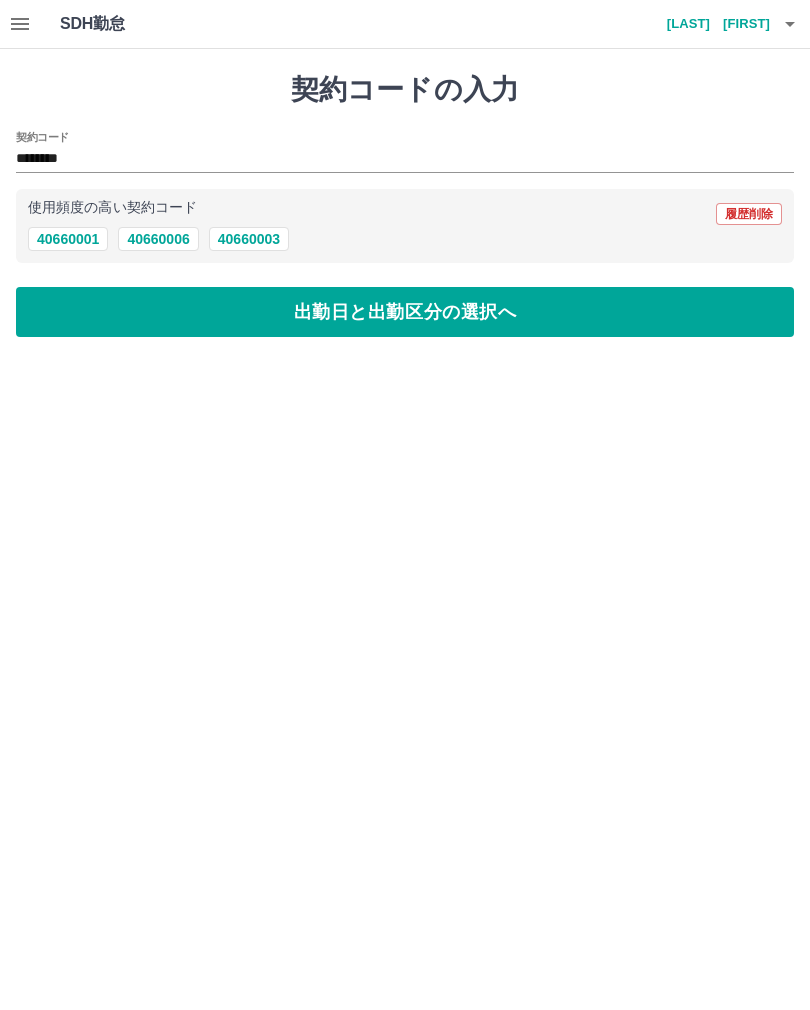 click on "出勤日と出勤区分の選択へ" at bounding box center [405, 312] 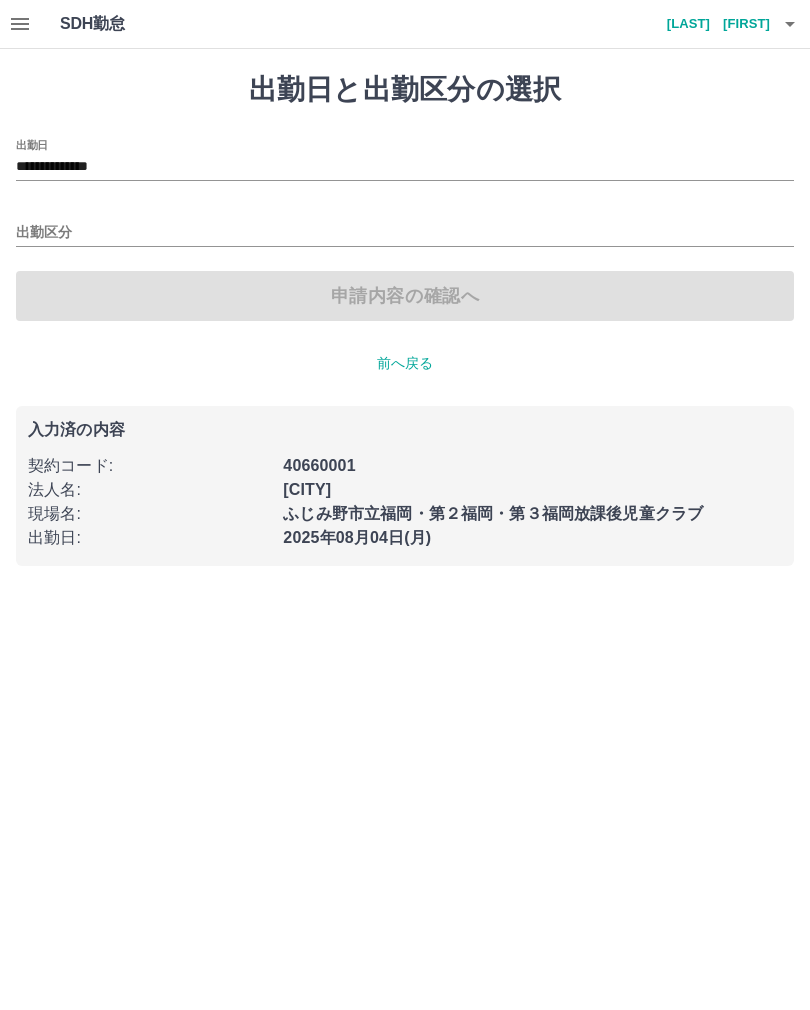 click on "出勤区分" at bounding box center [405, 233] 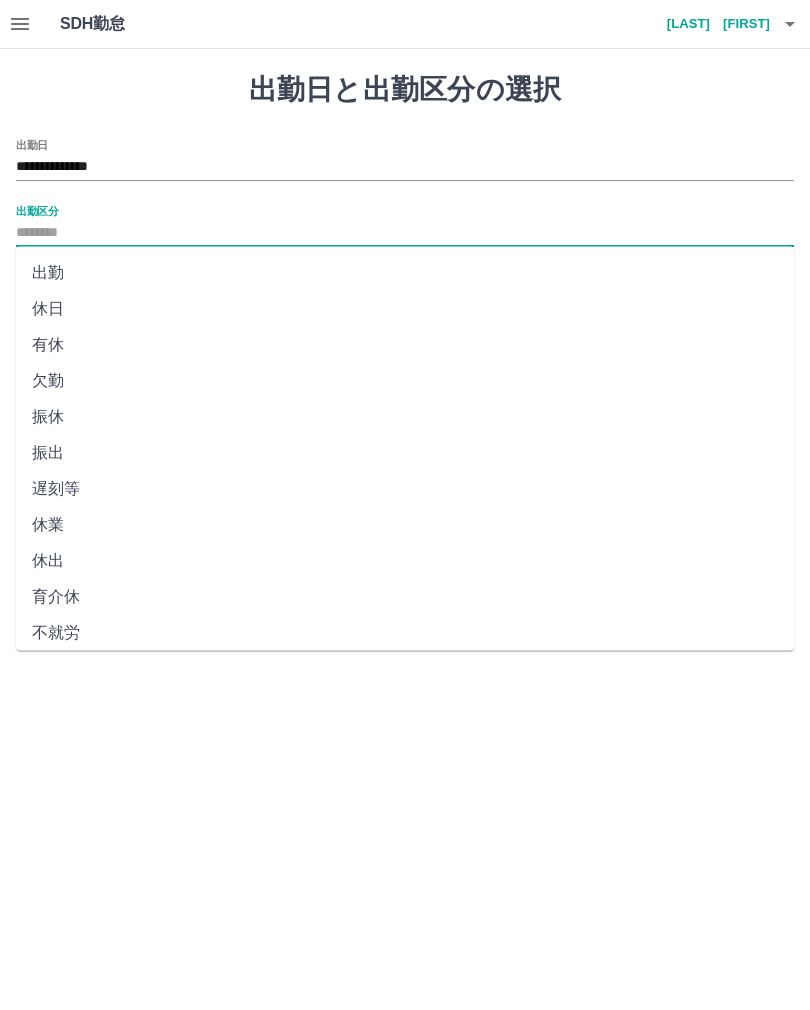 click on "**********" at bounding box center [405, 167] 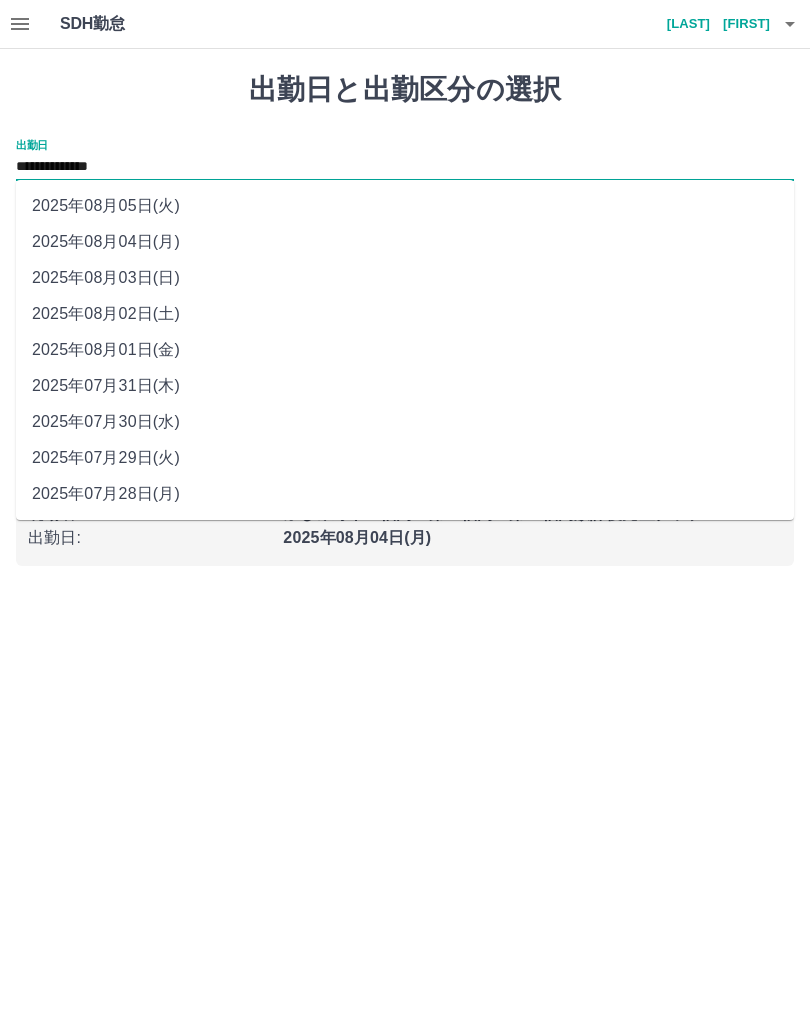 click on "2025年08月03日(日)" at bounding box center [405, 278] 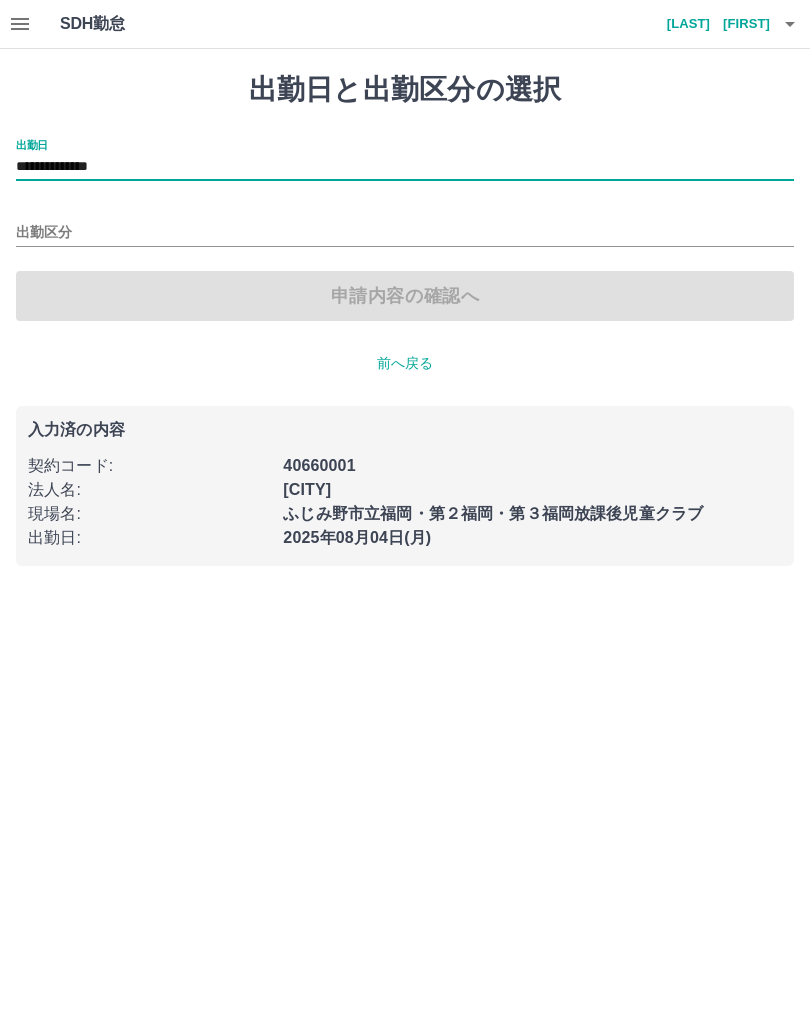 click on "出勤区分" at bounding box center [405, 233] 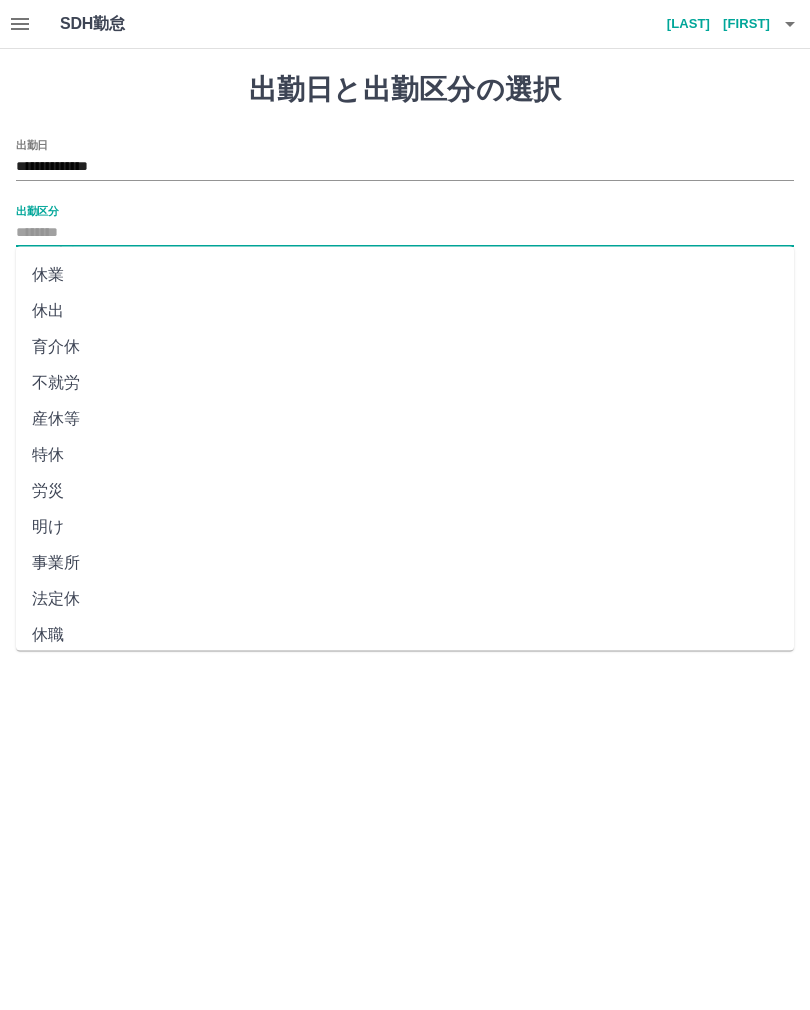 scroll, scrollTop: 248, scrollLeft: 0, axis: vertical 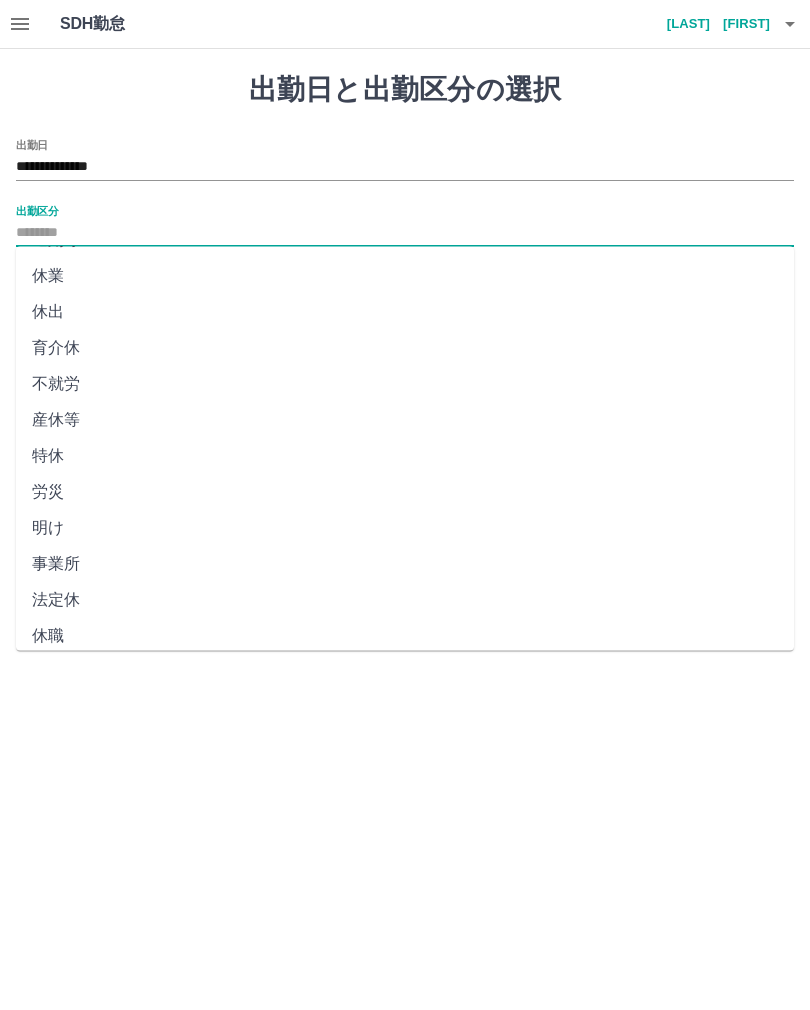 click on "法定休" at bounding box center (405, 601) 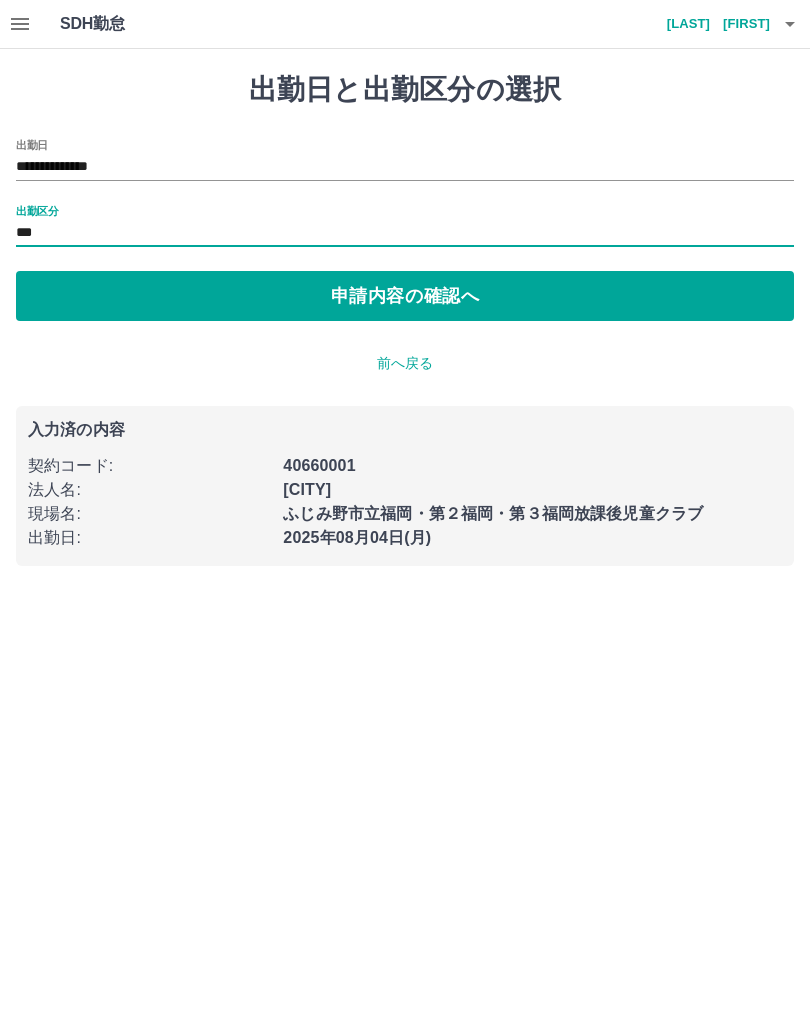 click on "申請内容の確認へ" at bounding box center (405, 296) 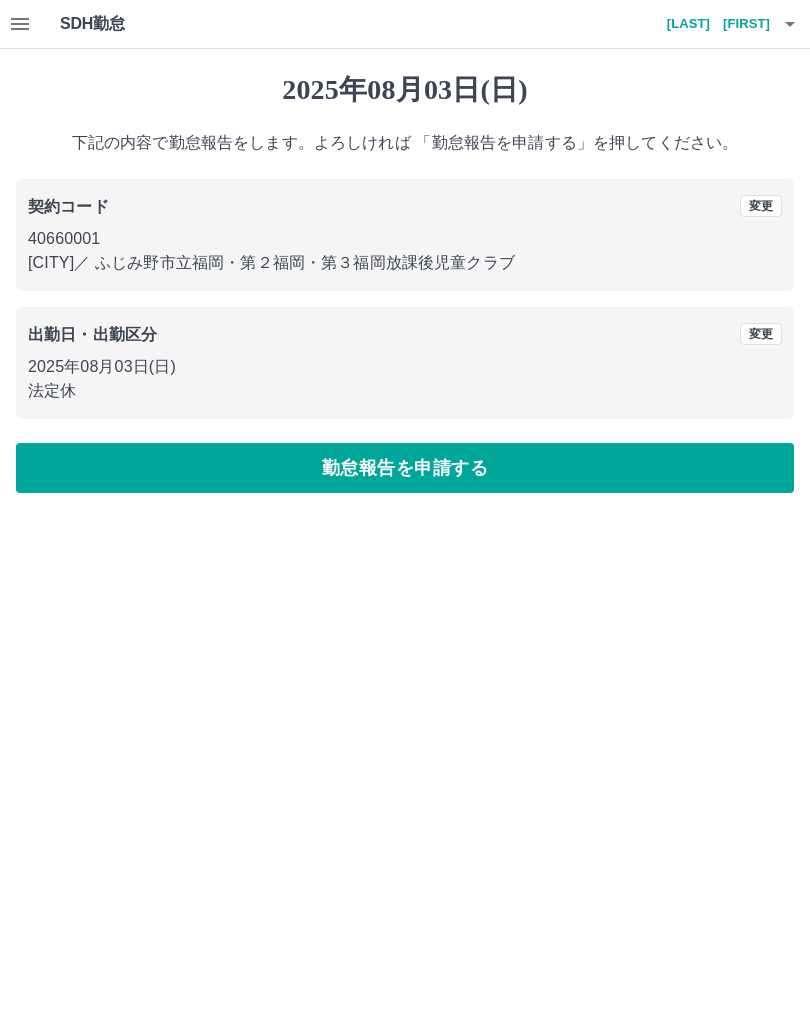 click on "勤怠報告を申請する" at bounding box center (405, 468) 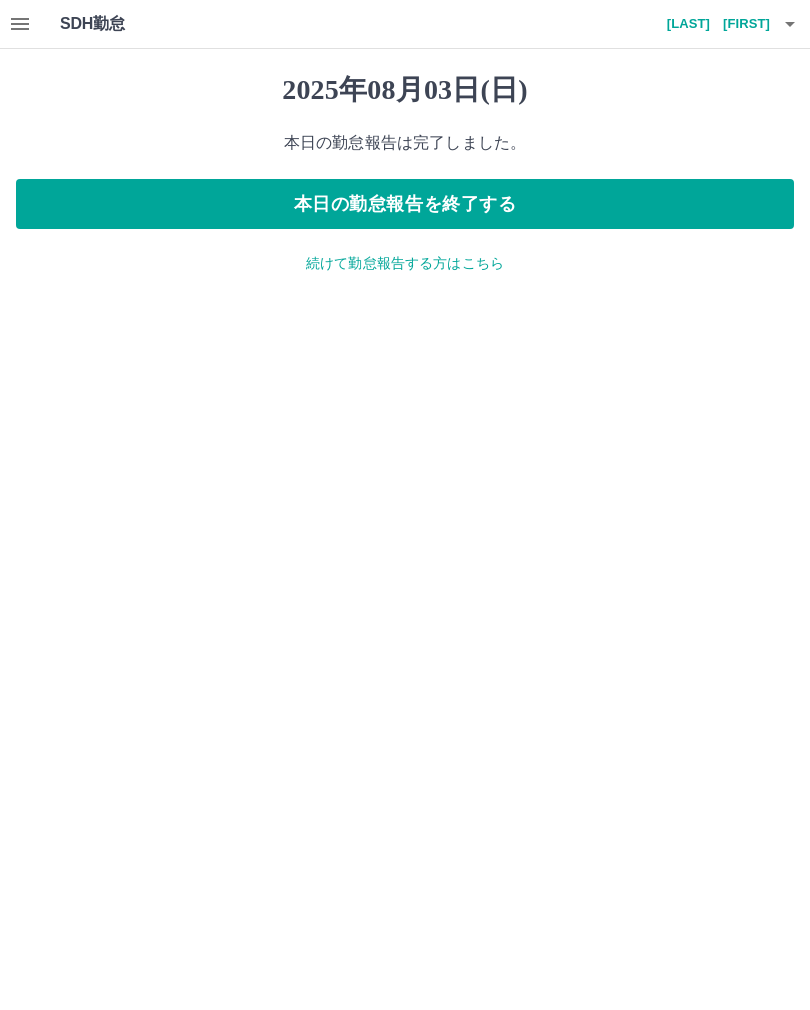 click on "続けて勤怠報告する方はこちら" at bounding box center [405, 263] 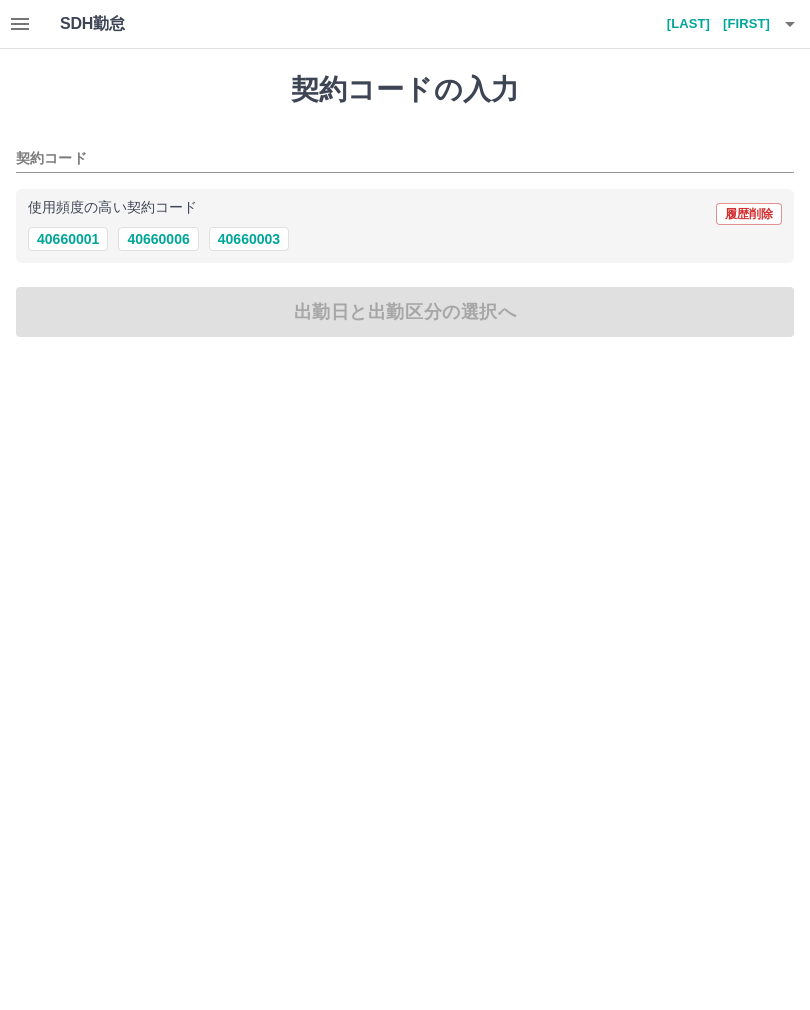 click on "40660001" at bounding box center [68, 239] 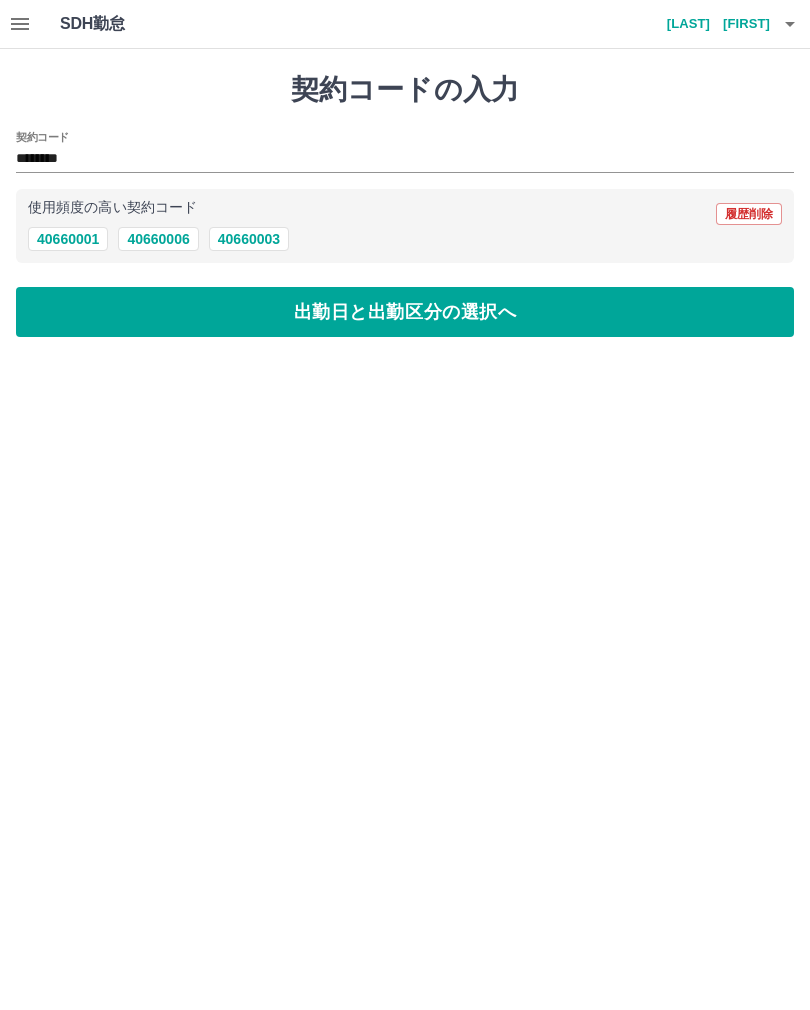 click on "出勤日と出勤区分の選択へ" at bounding box center (405, 312) 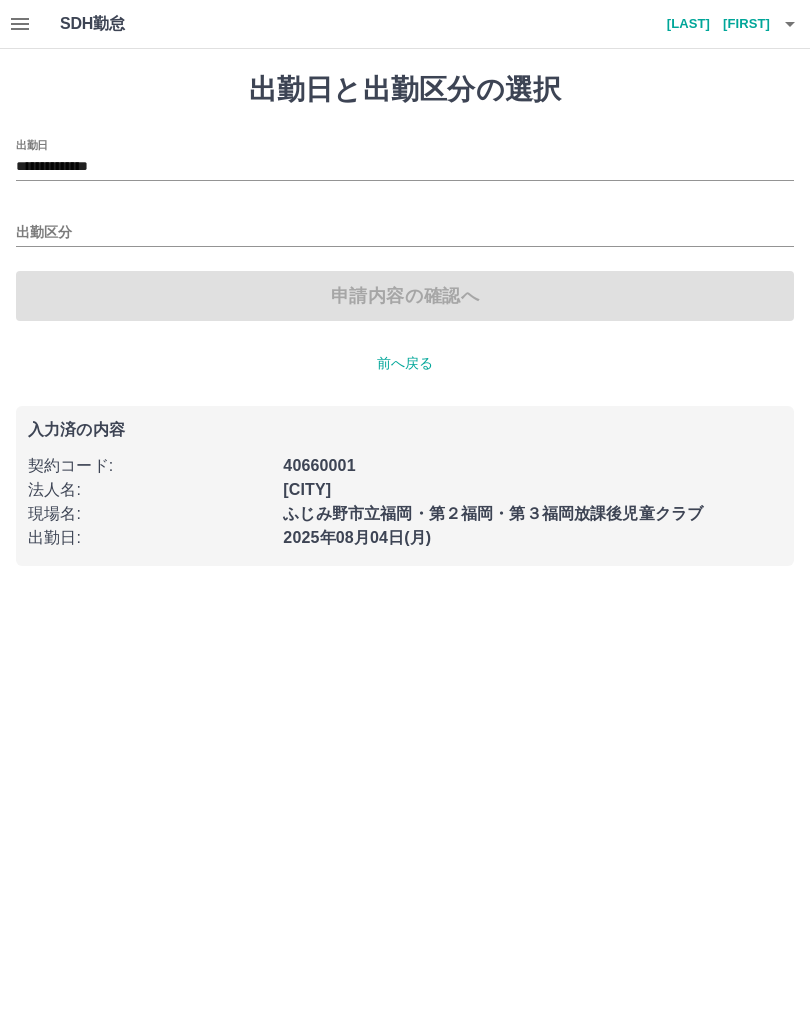 click on "**********" at bounding box center [405, 167] 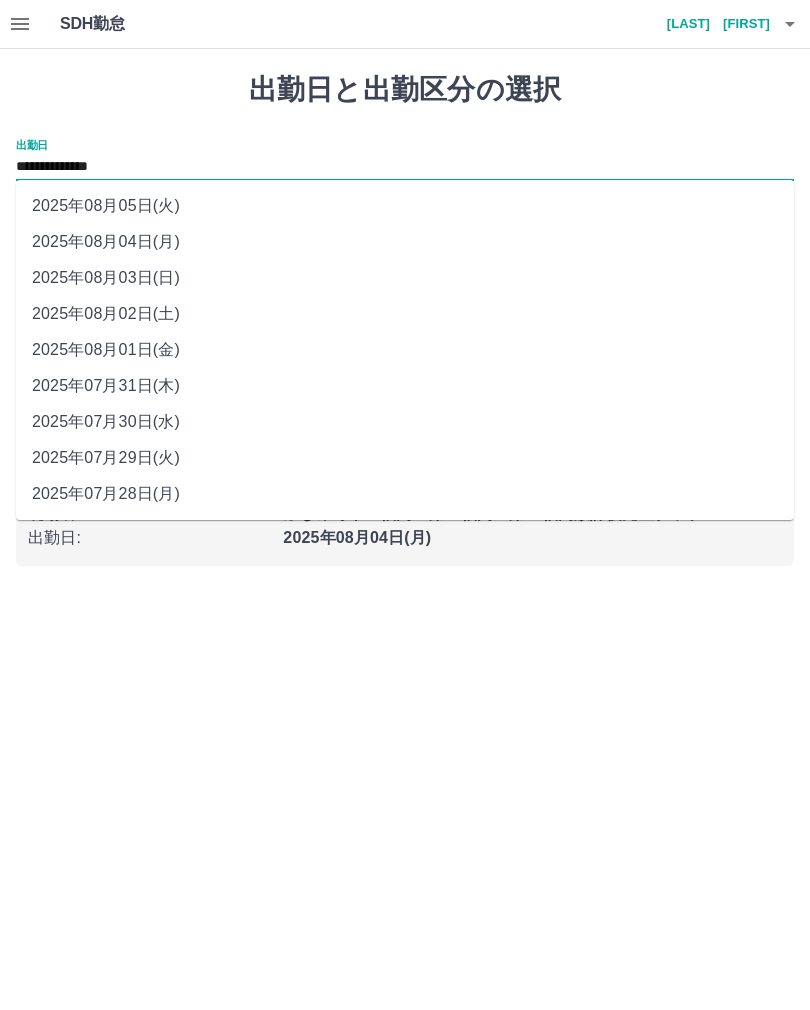 click on "2025年08月02日(土)" at bounding box center [405, 314] 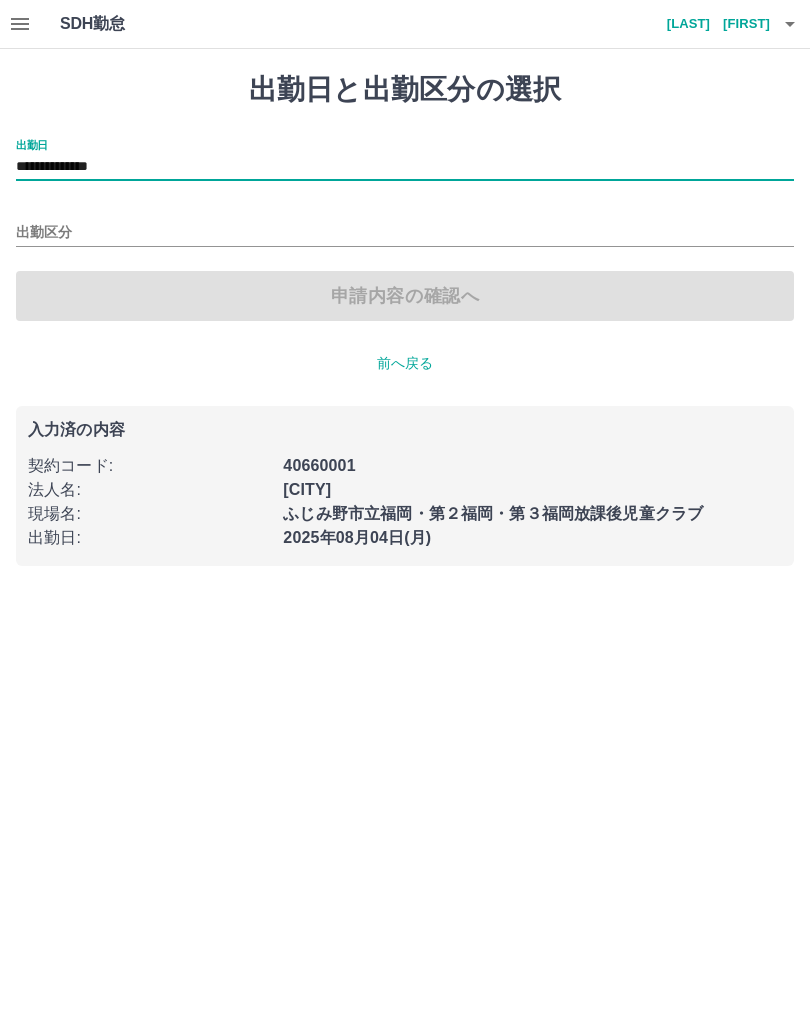 click on "出勤区分" at bounding box center [405, 233] 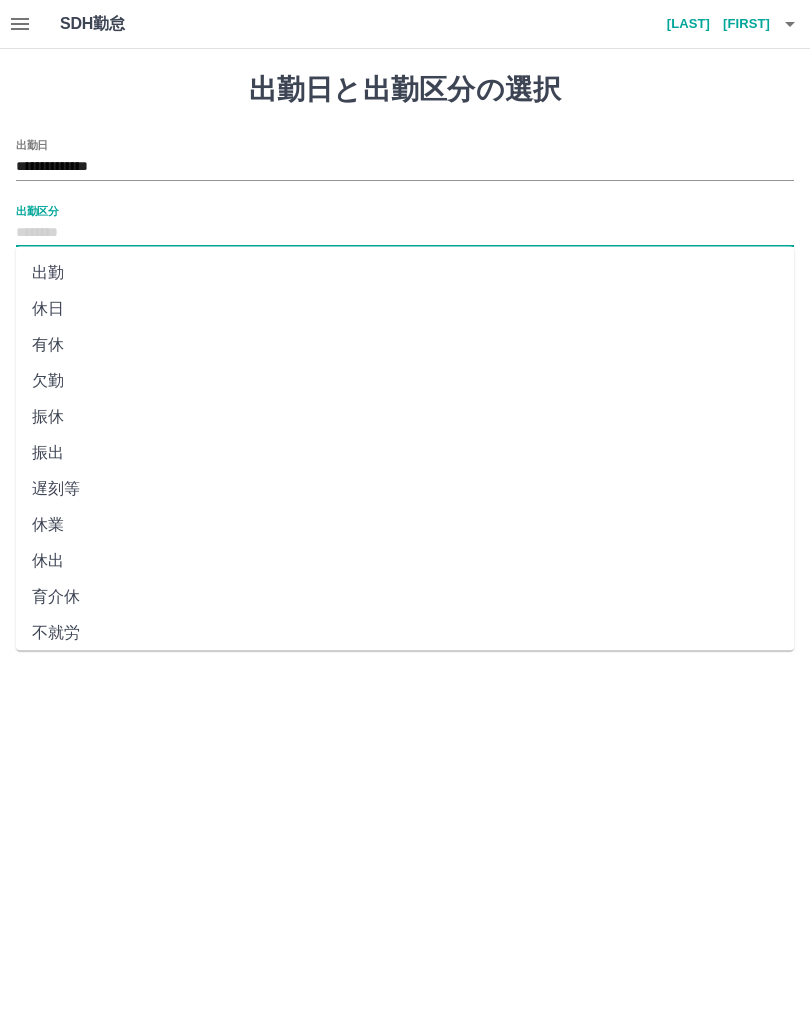 click on "出勤区分" at bounding box center [405, 233] 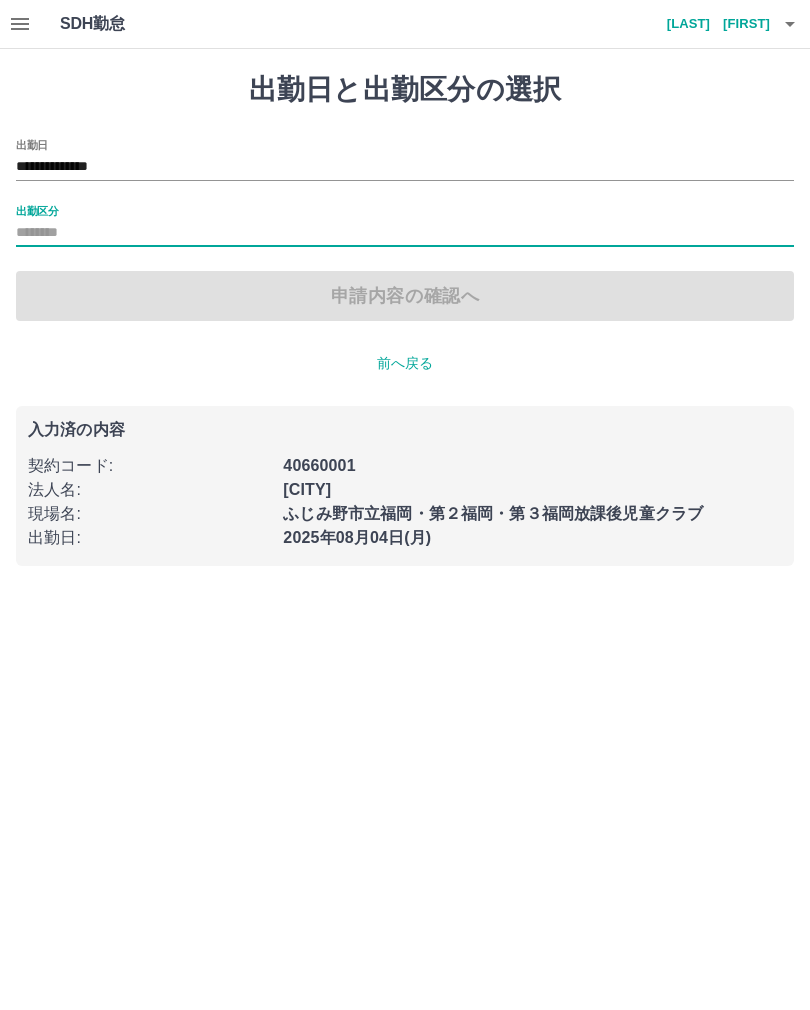 click on "出勤区分" at bounding box center [405, 233] 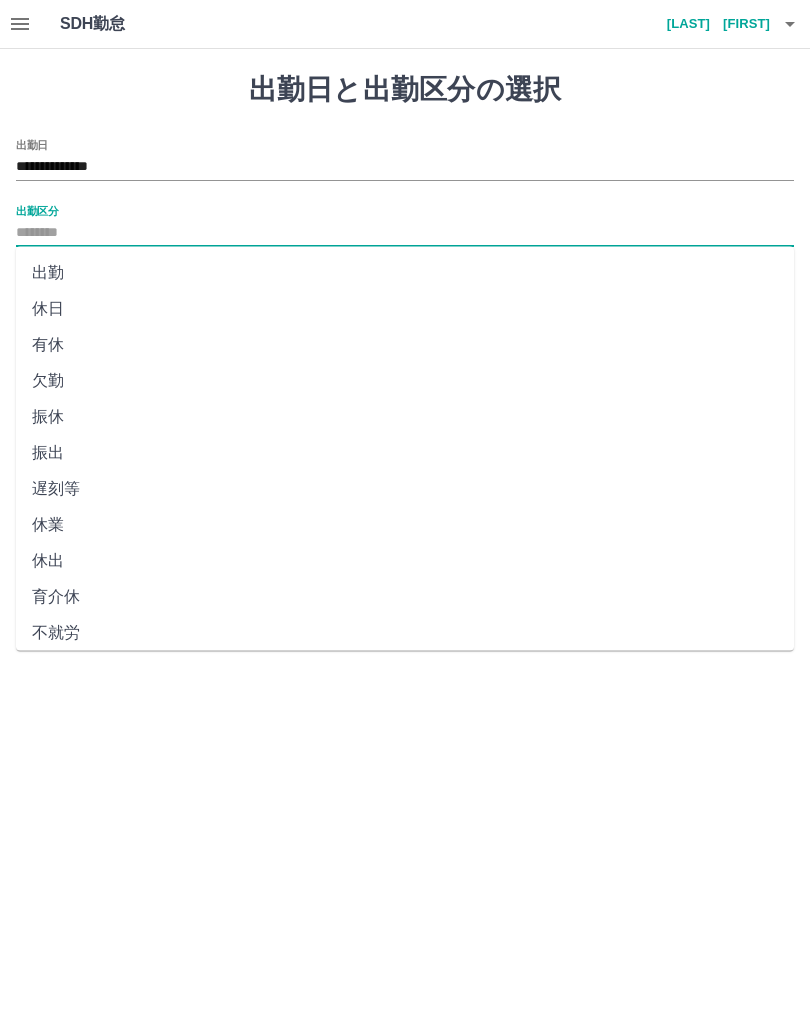 click on "休日" at bounding box center (405, 309) 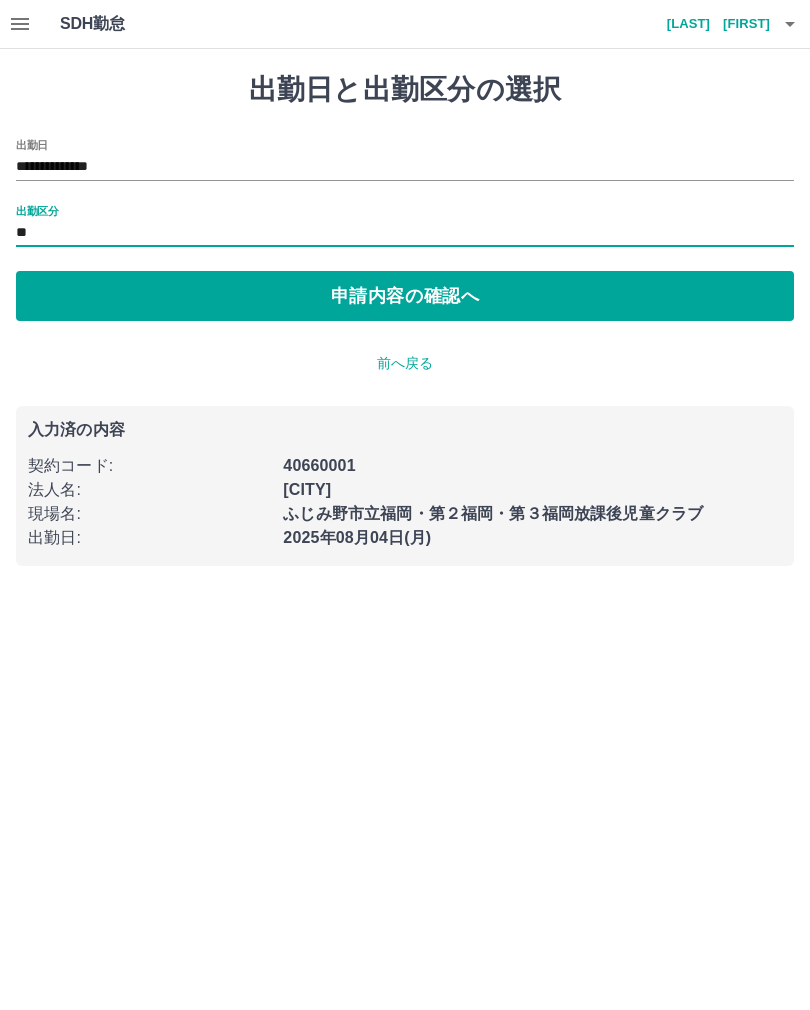 click on "申請内容の確認へ" at bounding box center (405, 296) 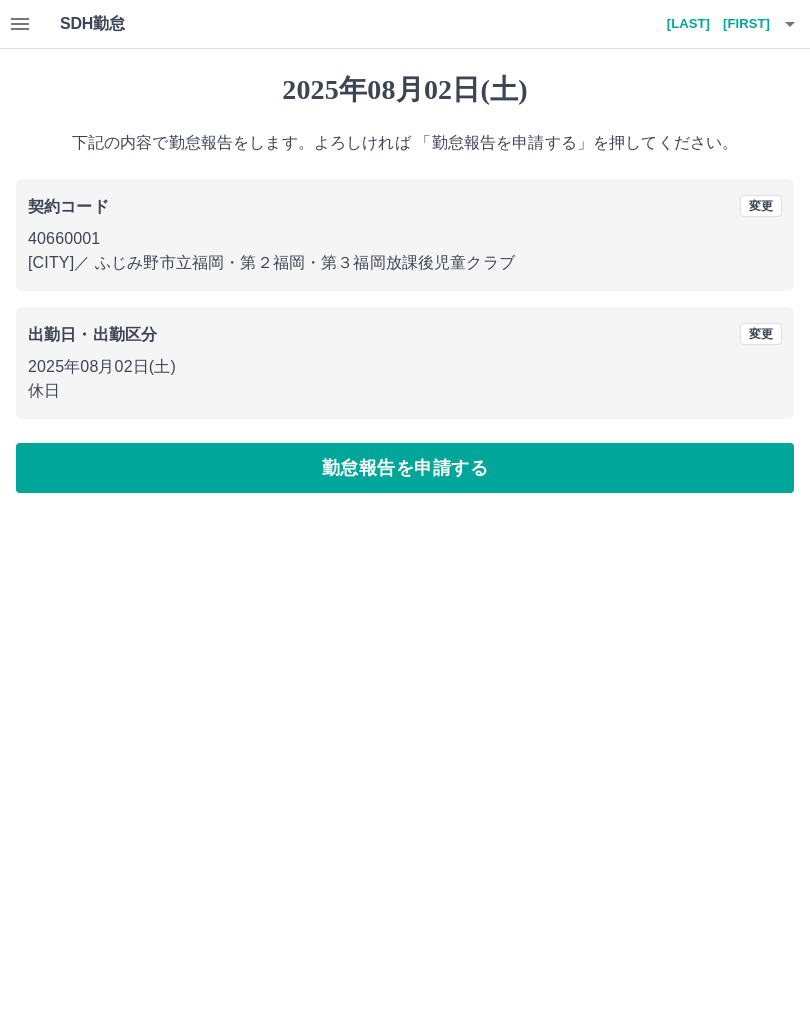 click on "勤怠報告を申請する" at bounding box center [405, 468] 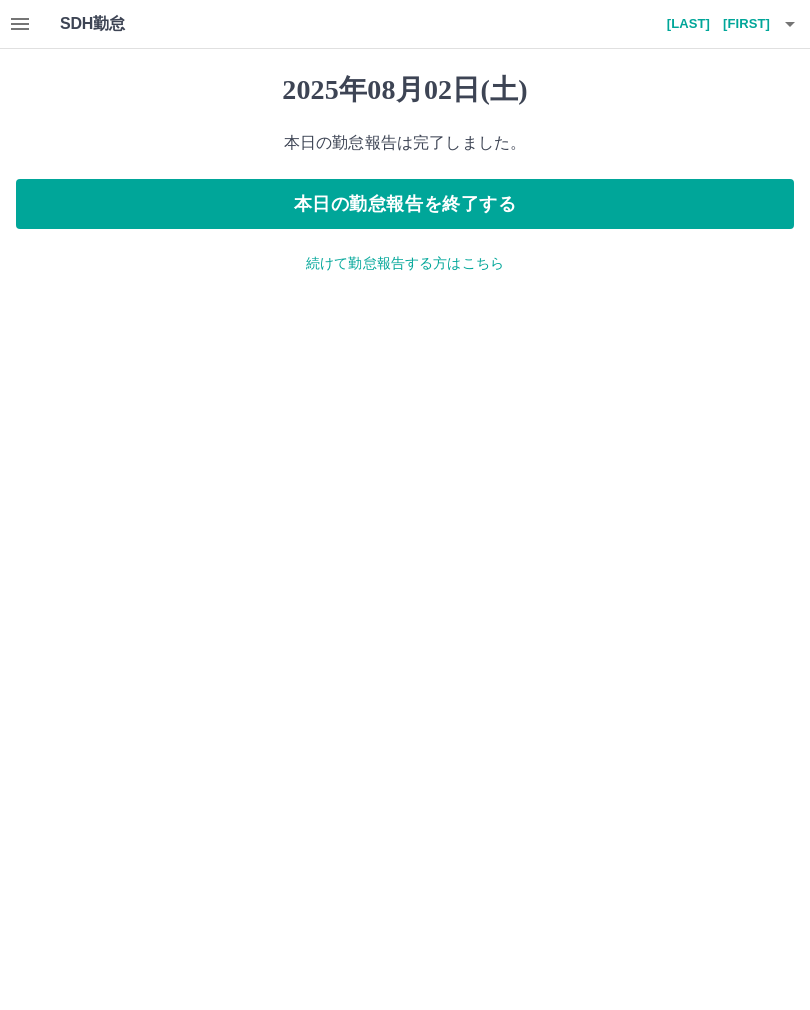 click at bounding box center [20, 24] 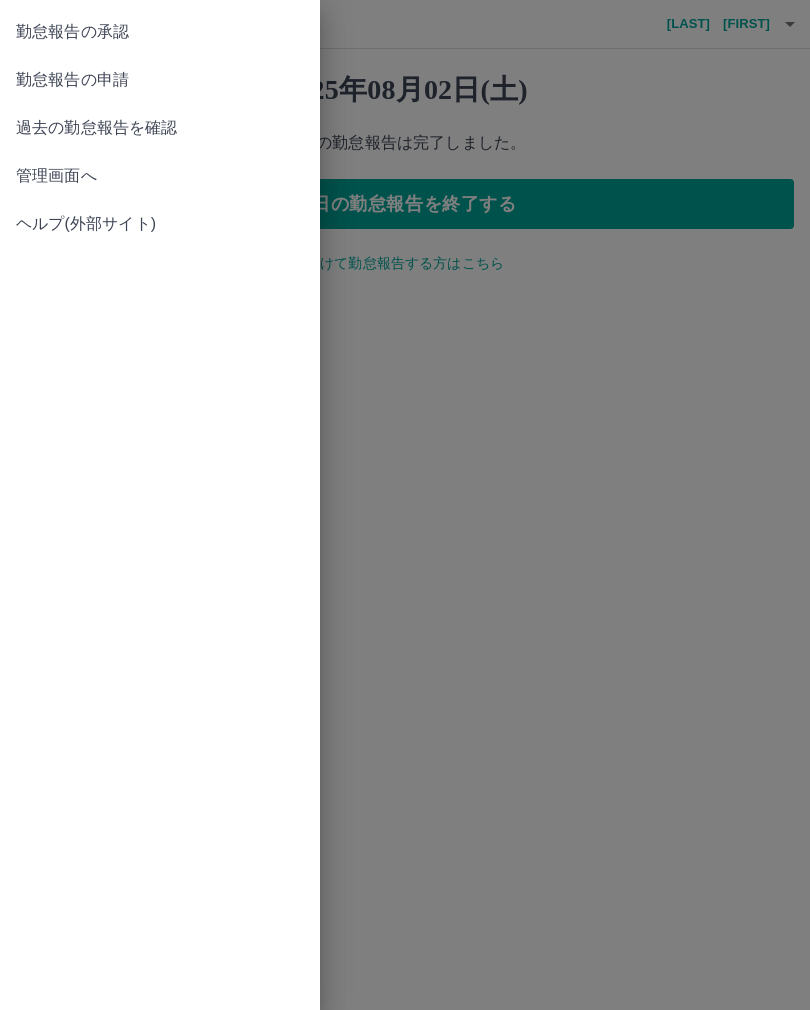 click on "勤怠報告の承認" at bounding box center [160, 32] 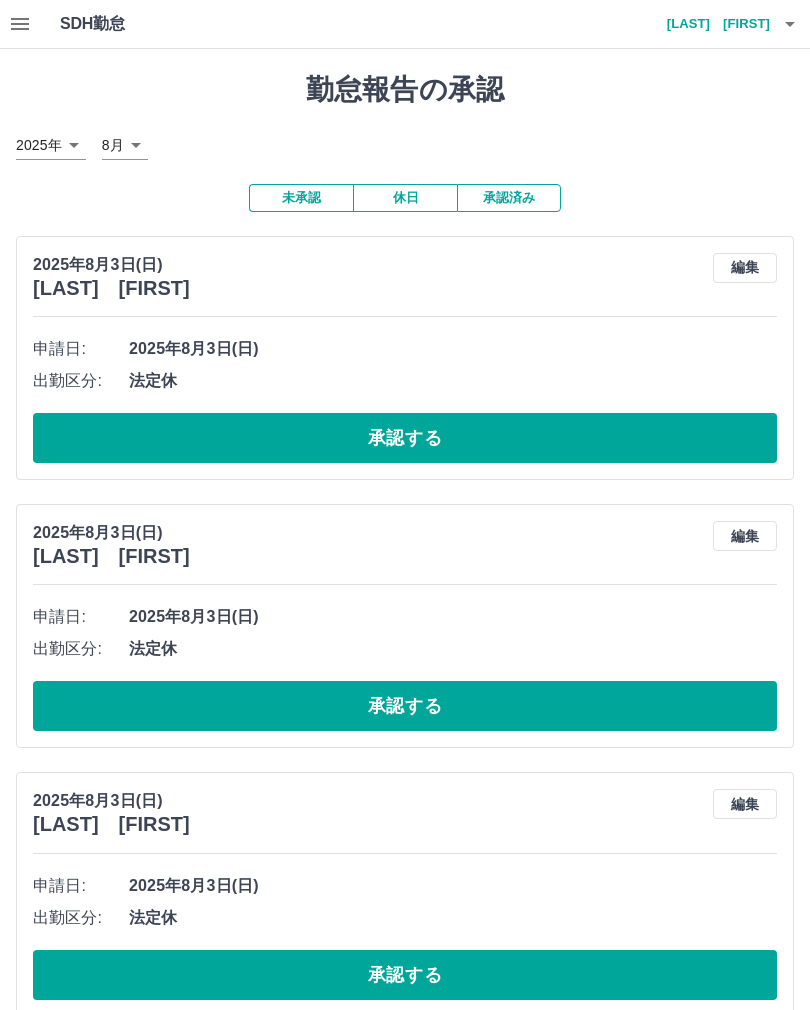 click on "承認する" at bounding box center [405, 438] 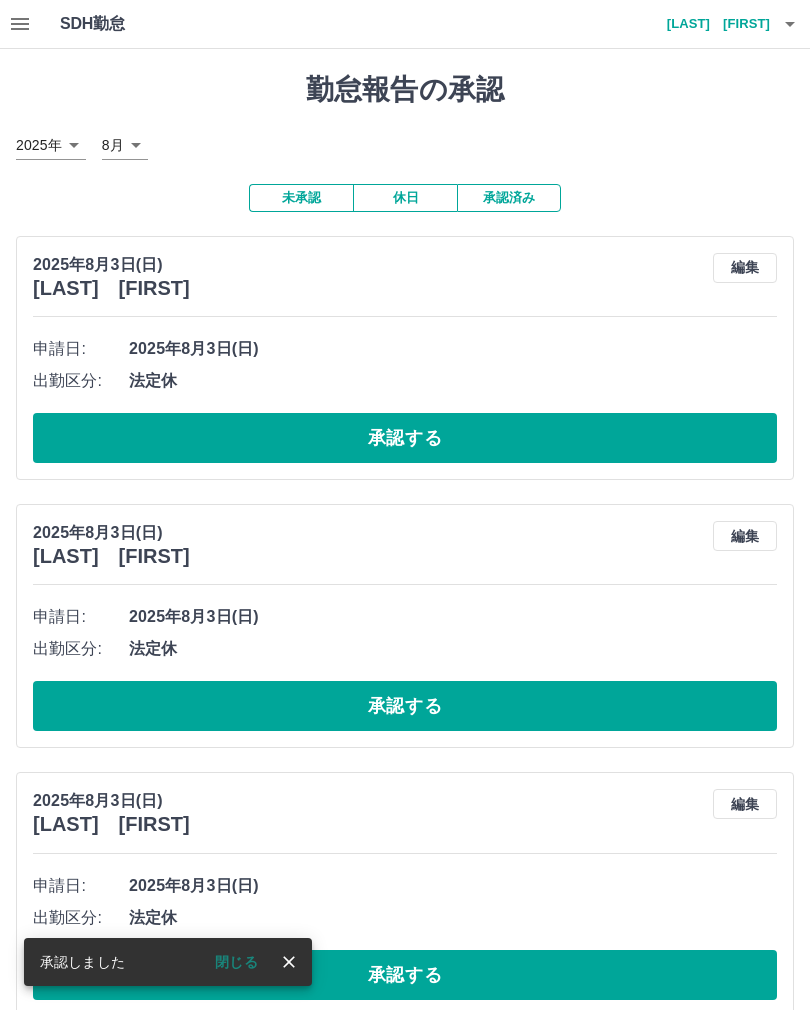 click on "承認する" at bounding box center [405, 438] 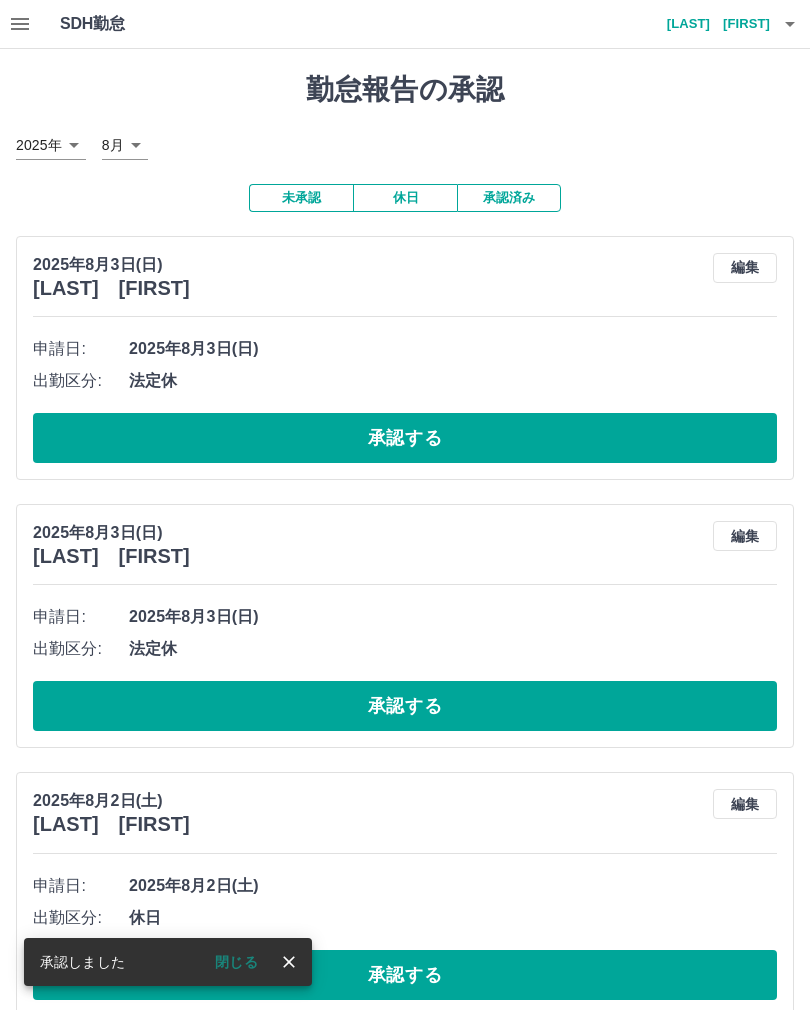 click on "承認する" at bounding box center [405, 438] 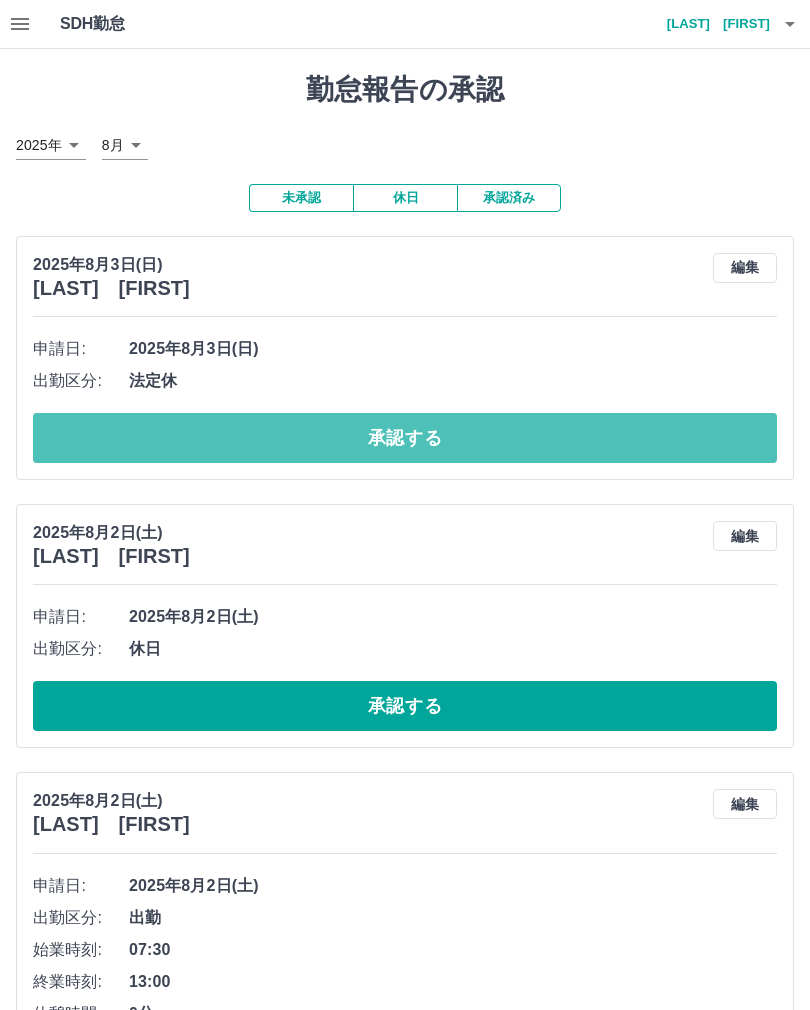 click on "承認する" at bounding box center (405, 438) 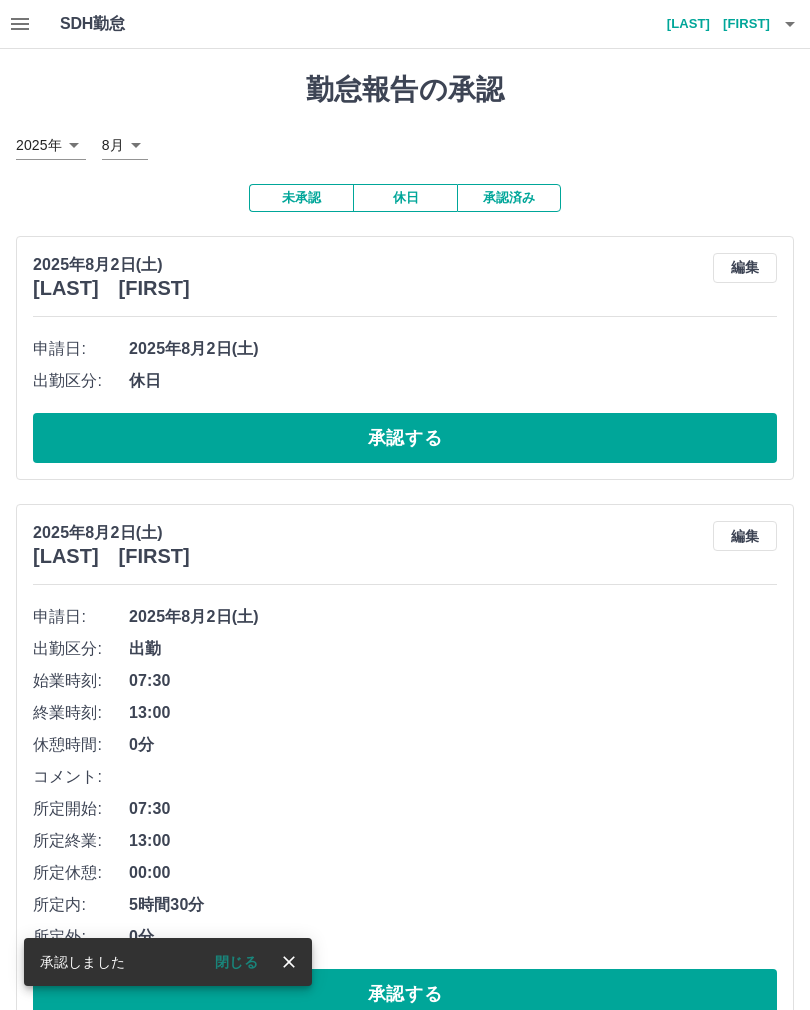 click on "承認する" at bounding box center (405, 438) 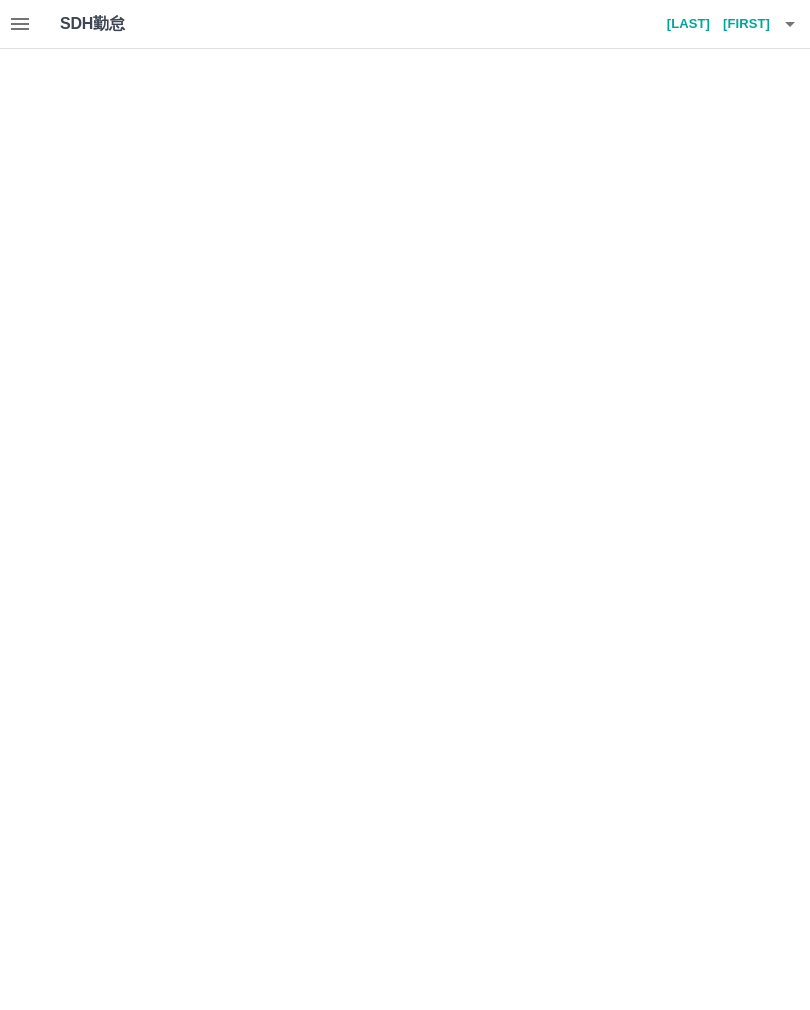 scroll, scrollTop: 0, scrollLeft: 0, axis: both 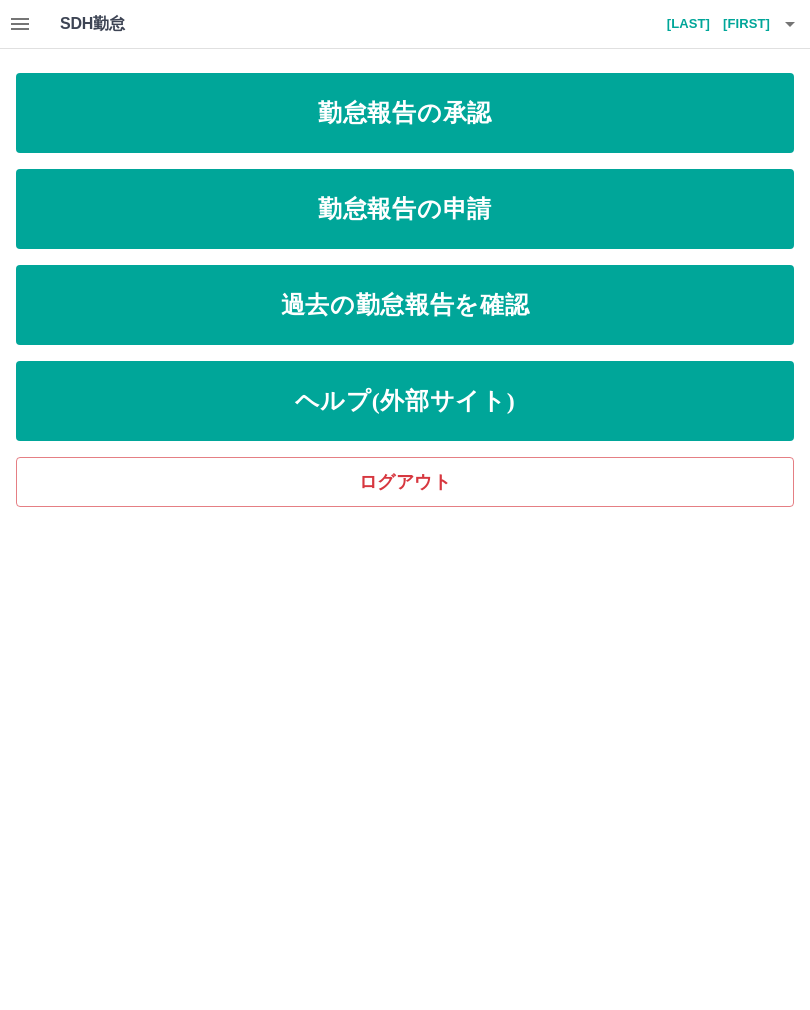 click on "勤怠報告の承認" at bounding box center (405, 113) 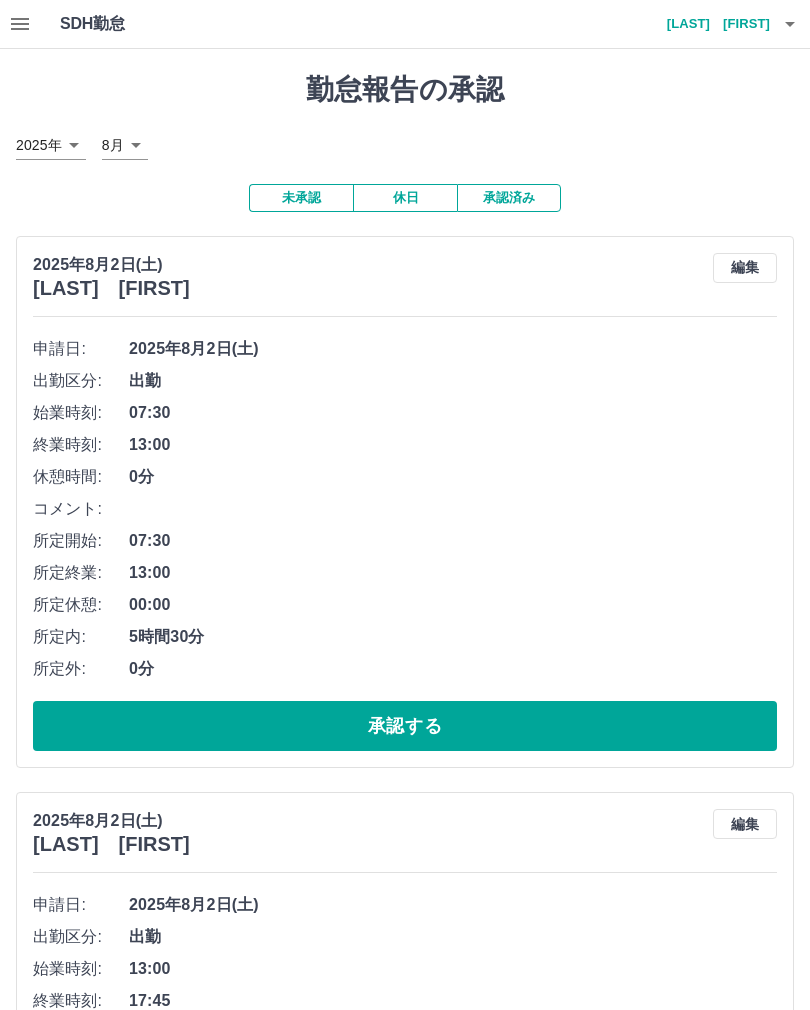 click on "承認する" at bounding box center [405, 726] 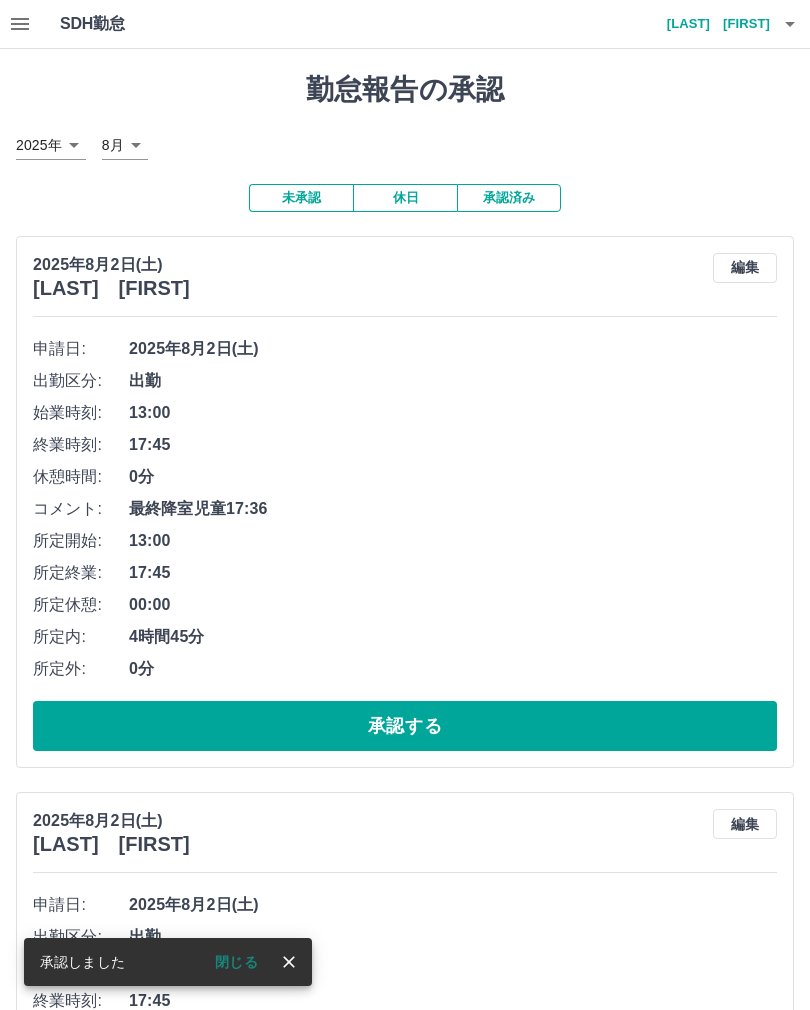 click on "承認する" at bounding box center (405, 726) 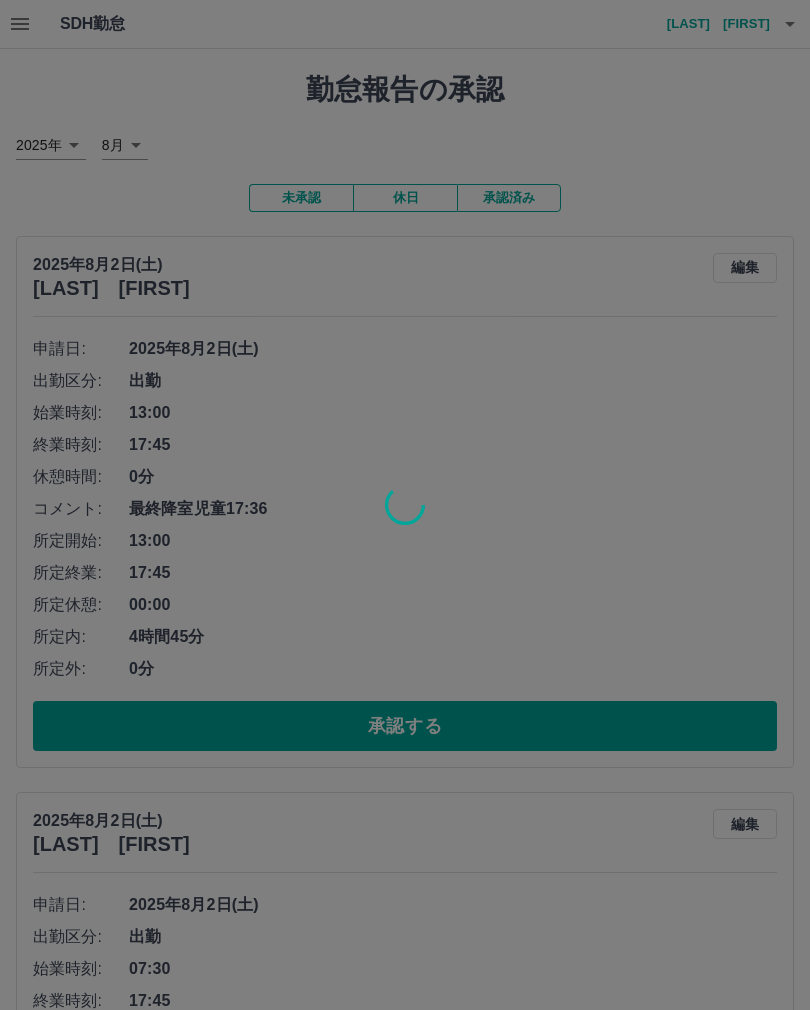 click at bounding box center (405, 505) 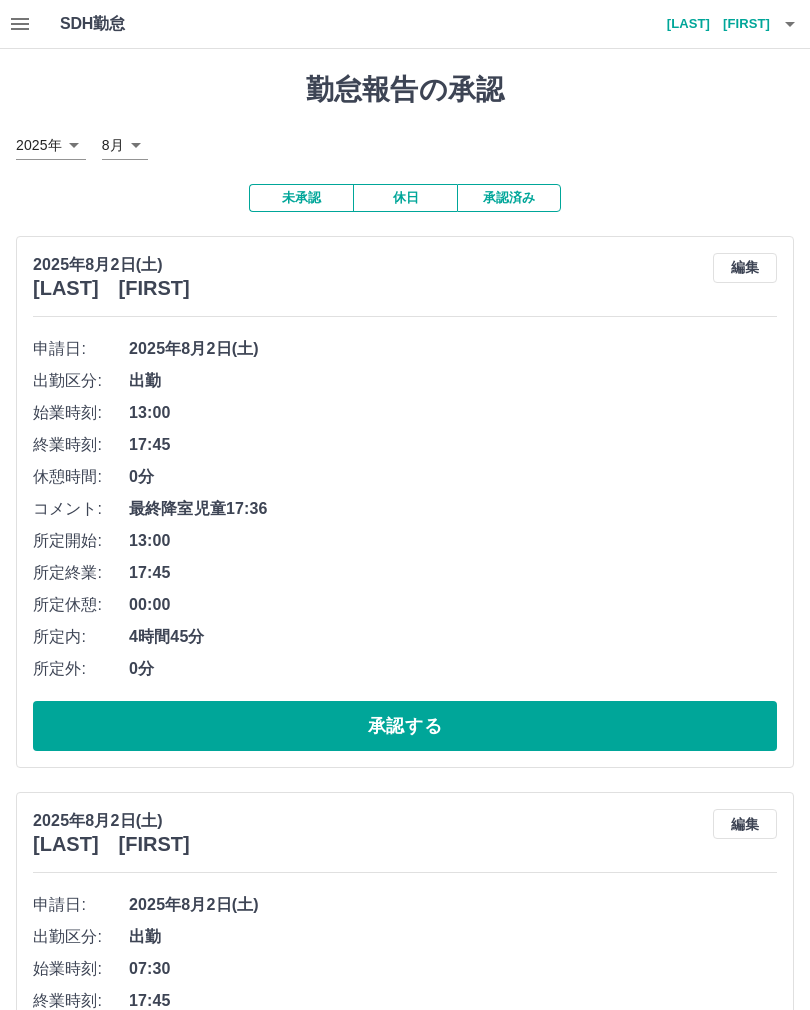 click at bounding box center [405, 505] 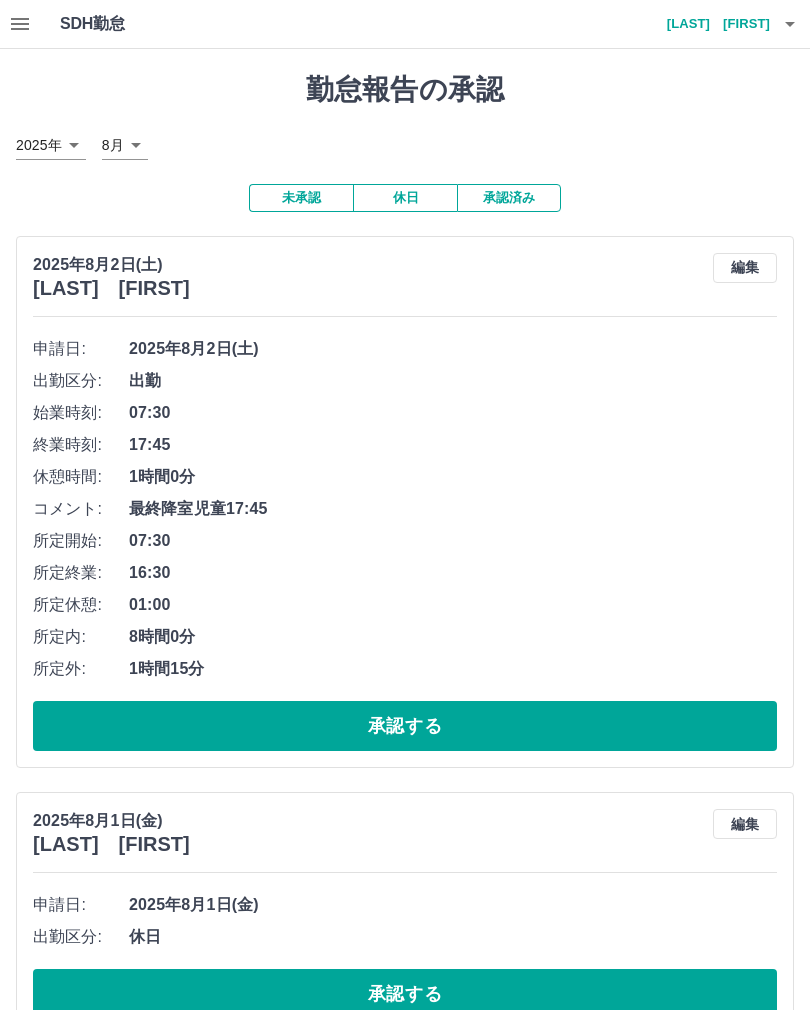 click on "承認する" at bounding box center [405, 726] 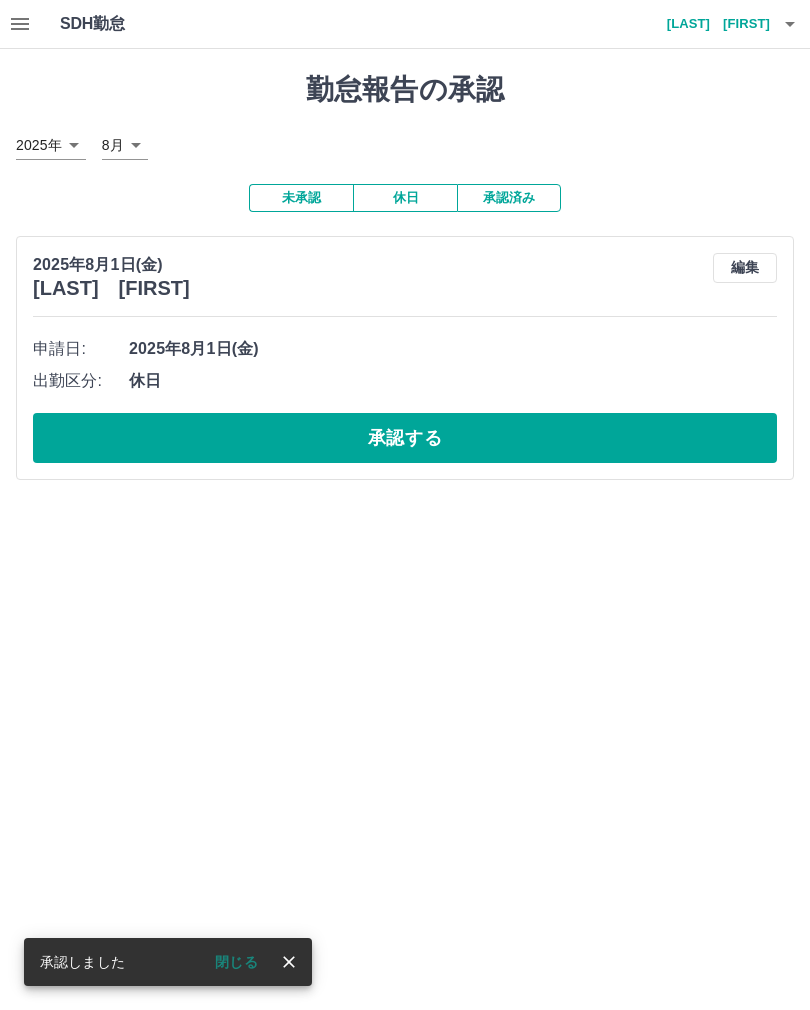 click on "承認する" at bounding box center (405, 438) 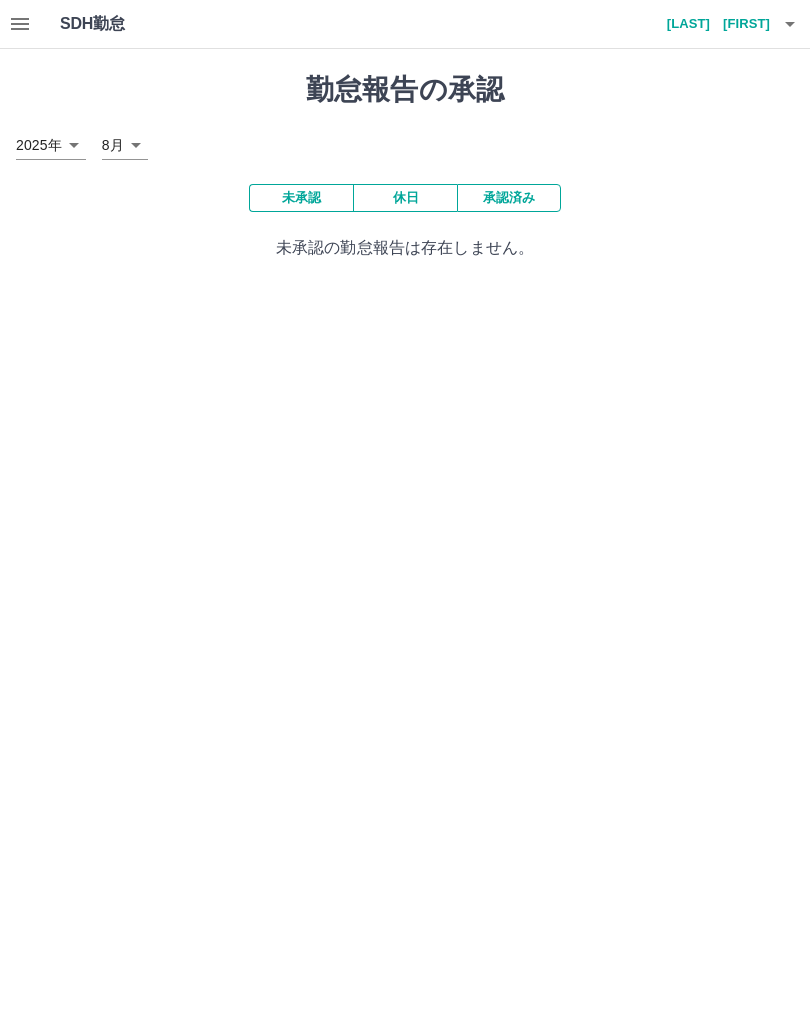 click on "[LAST]　[FIRST]" at bounding box center [710, 24] 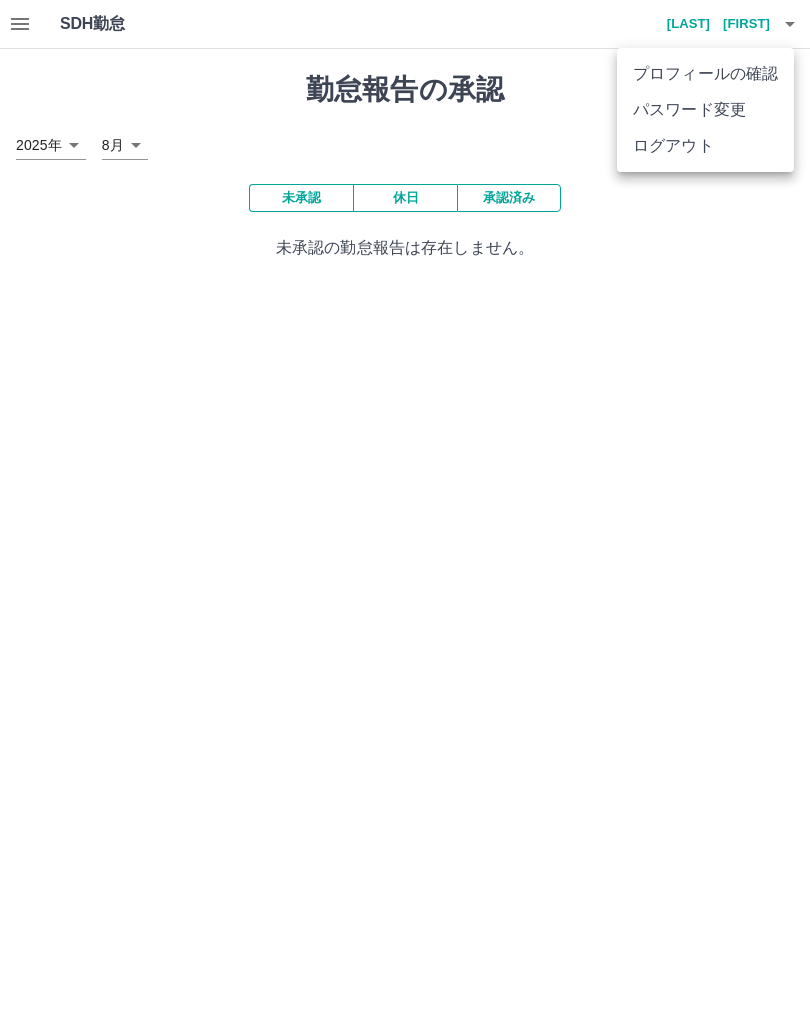 click on "ログアウト" at bounding box center [705, 146] 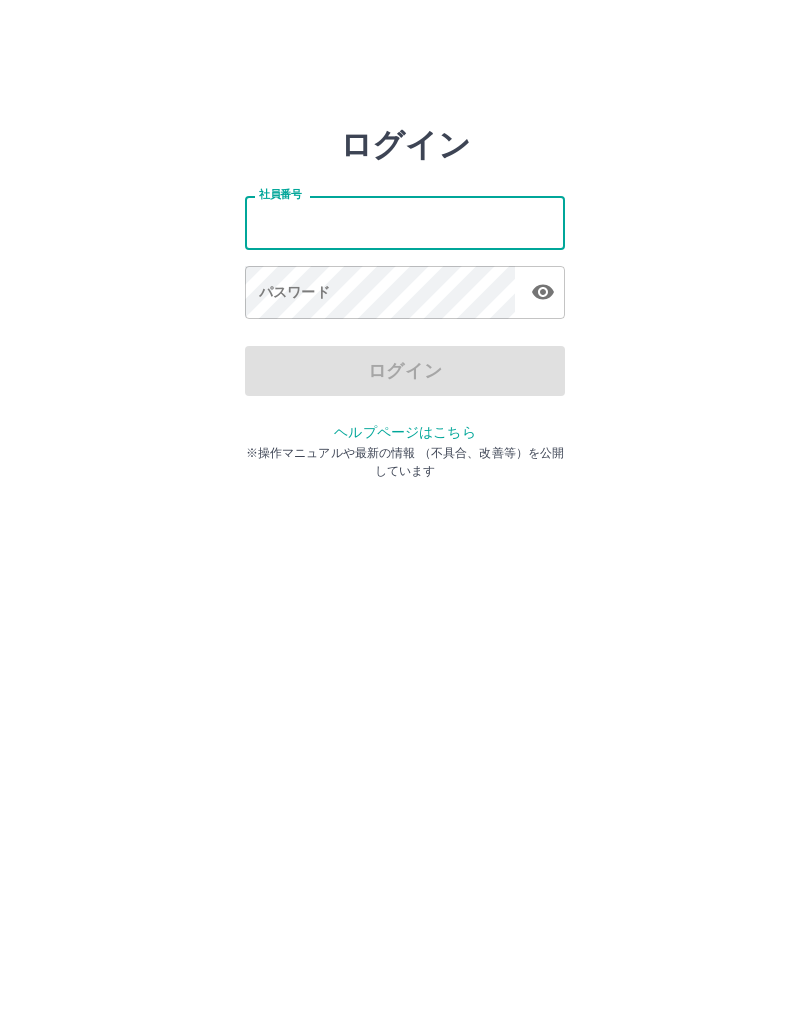 scroll, scrollTop: 0, scrollLeft: 0, axis: both 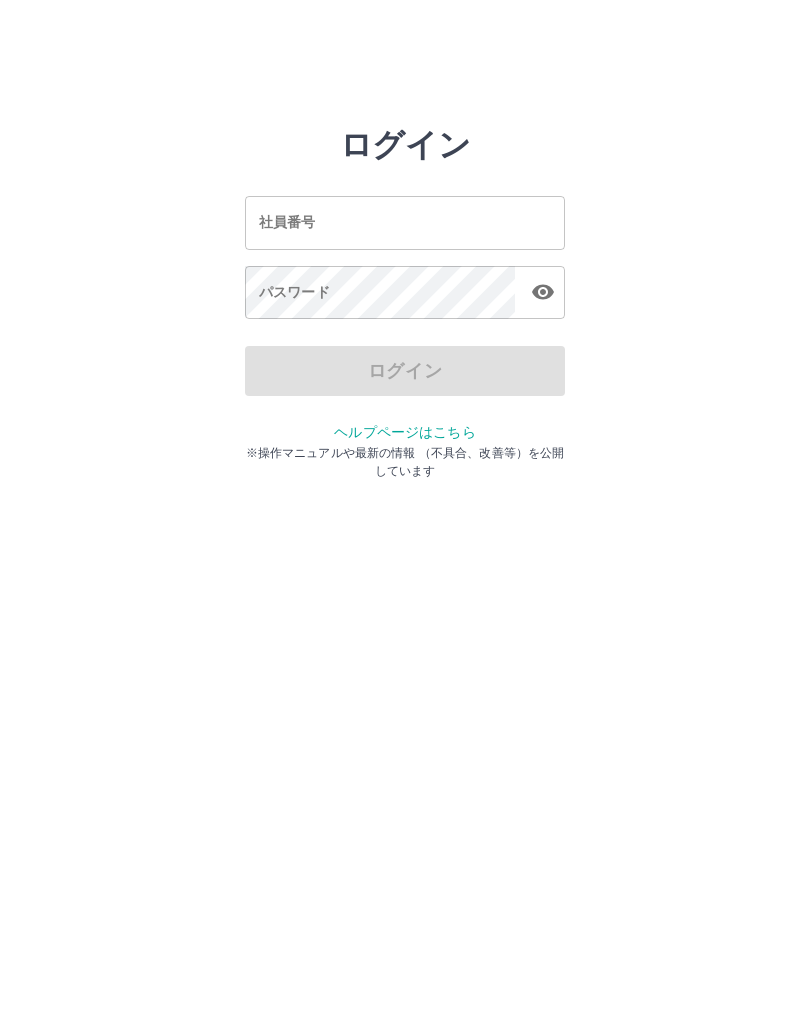click on "ログイン 社員番号 社員番号 パスワード パスワード ログイン ヘルプページはこちら ※操作マニュアルや最新の情報 （不具合、改善等）を公開しています" at bounding box center (405, 223) 